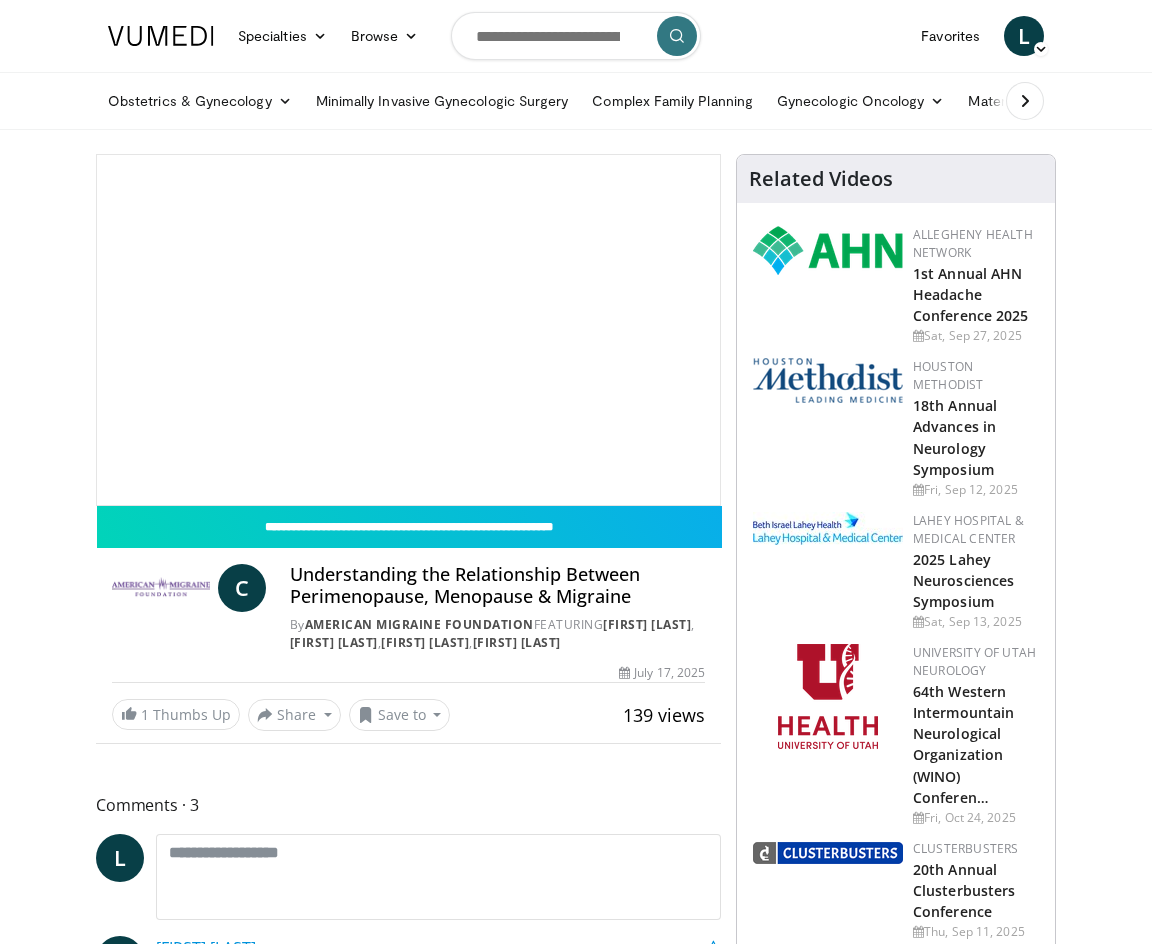 scroll, scrollTop: 0, scrollLeft: 0, axis: both 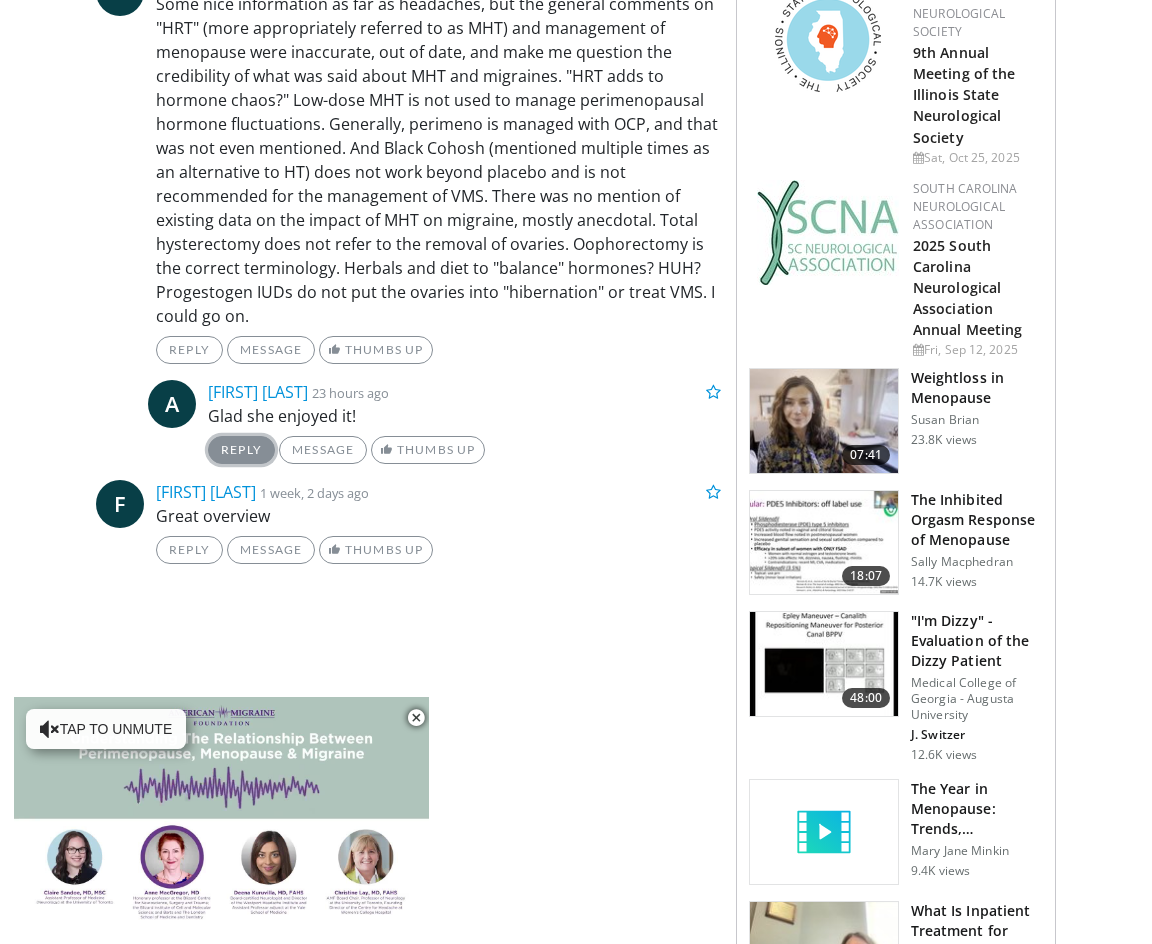 click on "Reply" at bounding box center (241, 450) 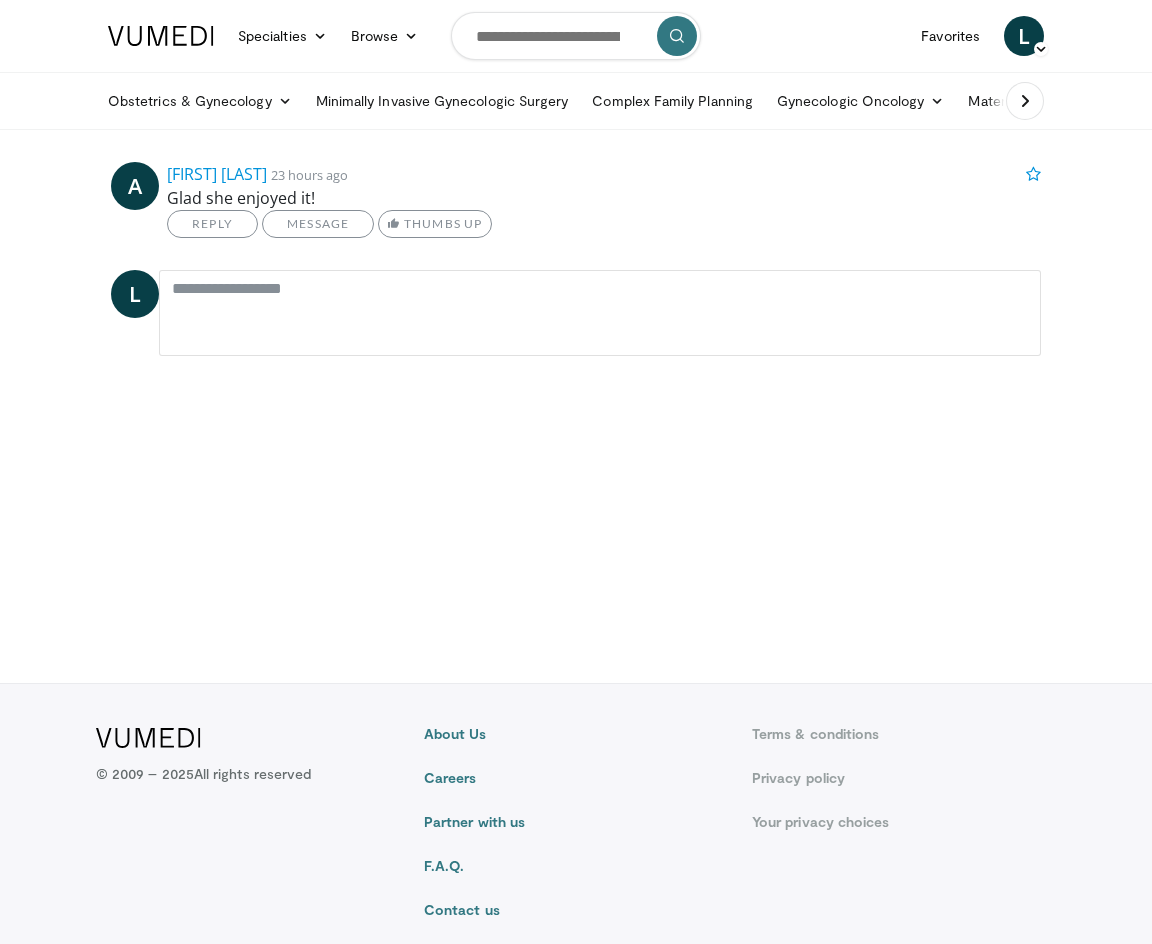 scroll, scrollTop: 0, scrollLeft: 0, axis: both 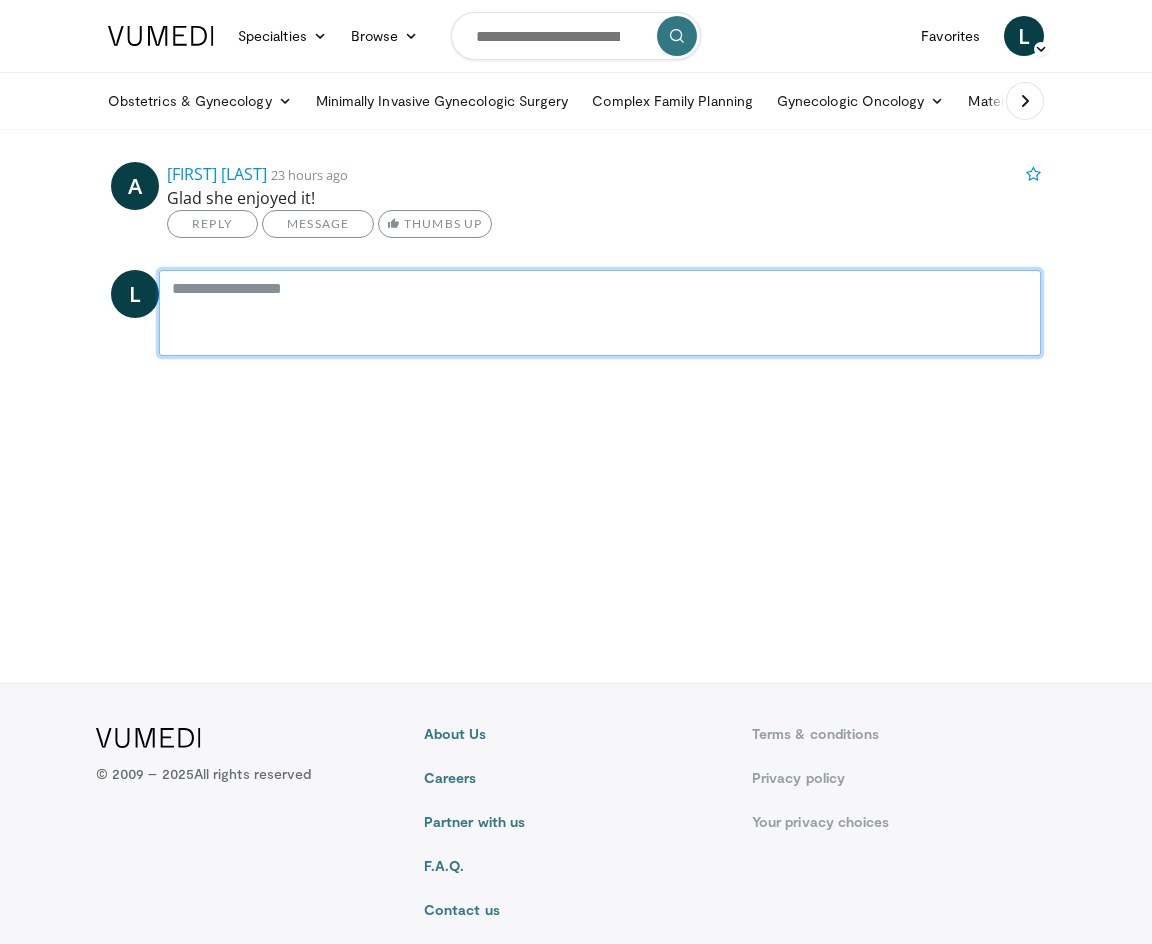 click at bounding box center (600, 313) 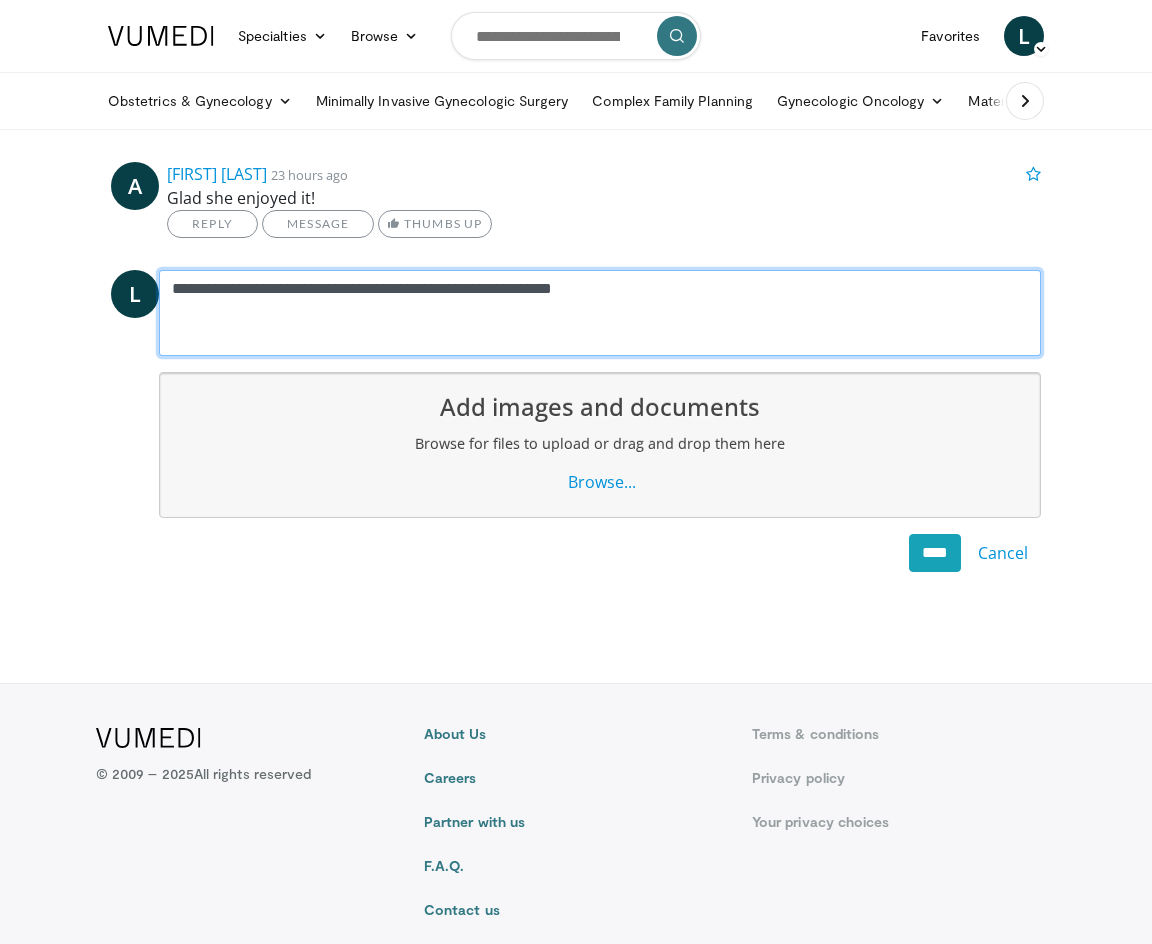 click on "**********" at bounding box center (600, 313) 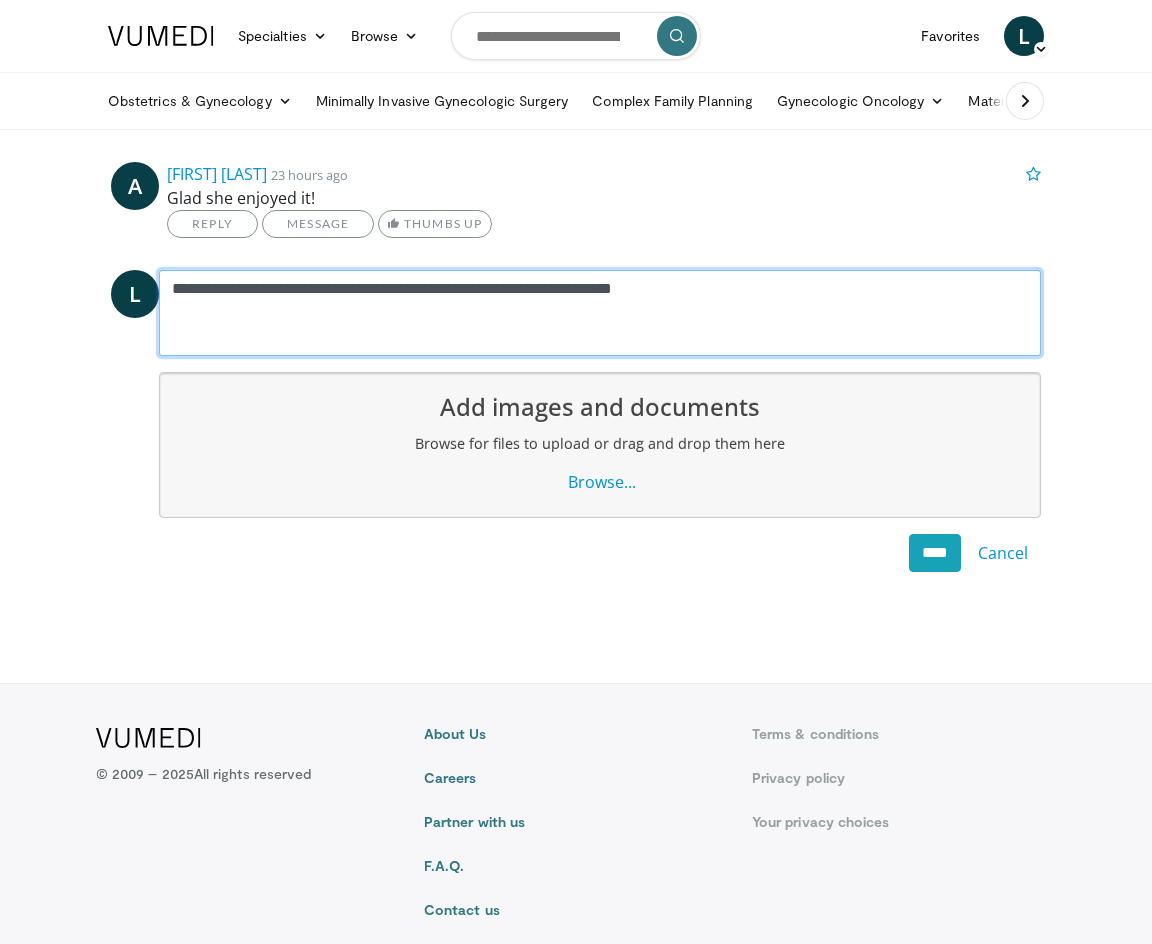 paste on "**********" 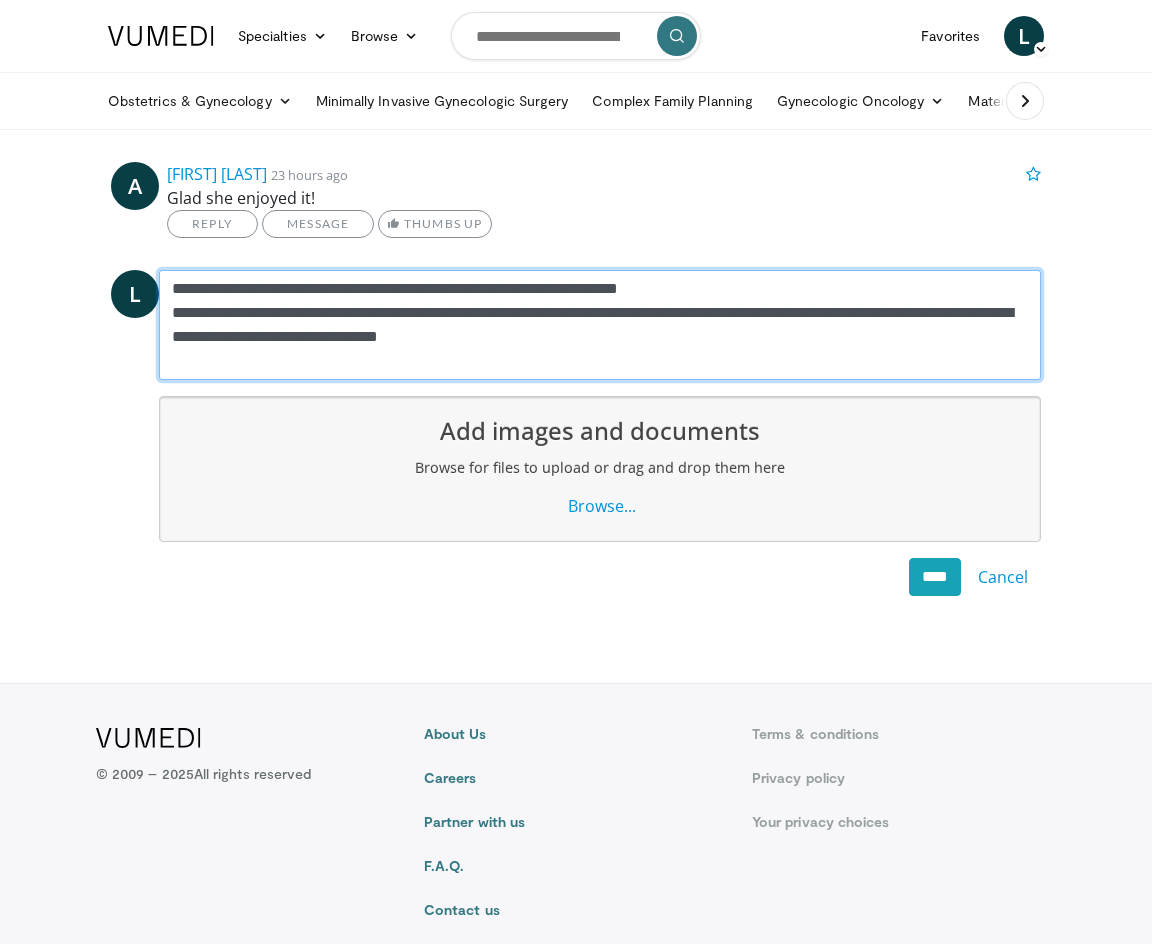 click on "**********" at bounding box center (600, 325) 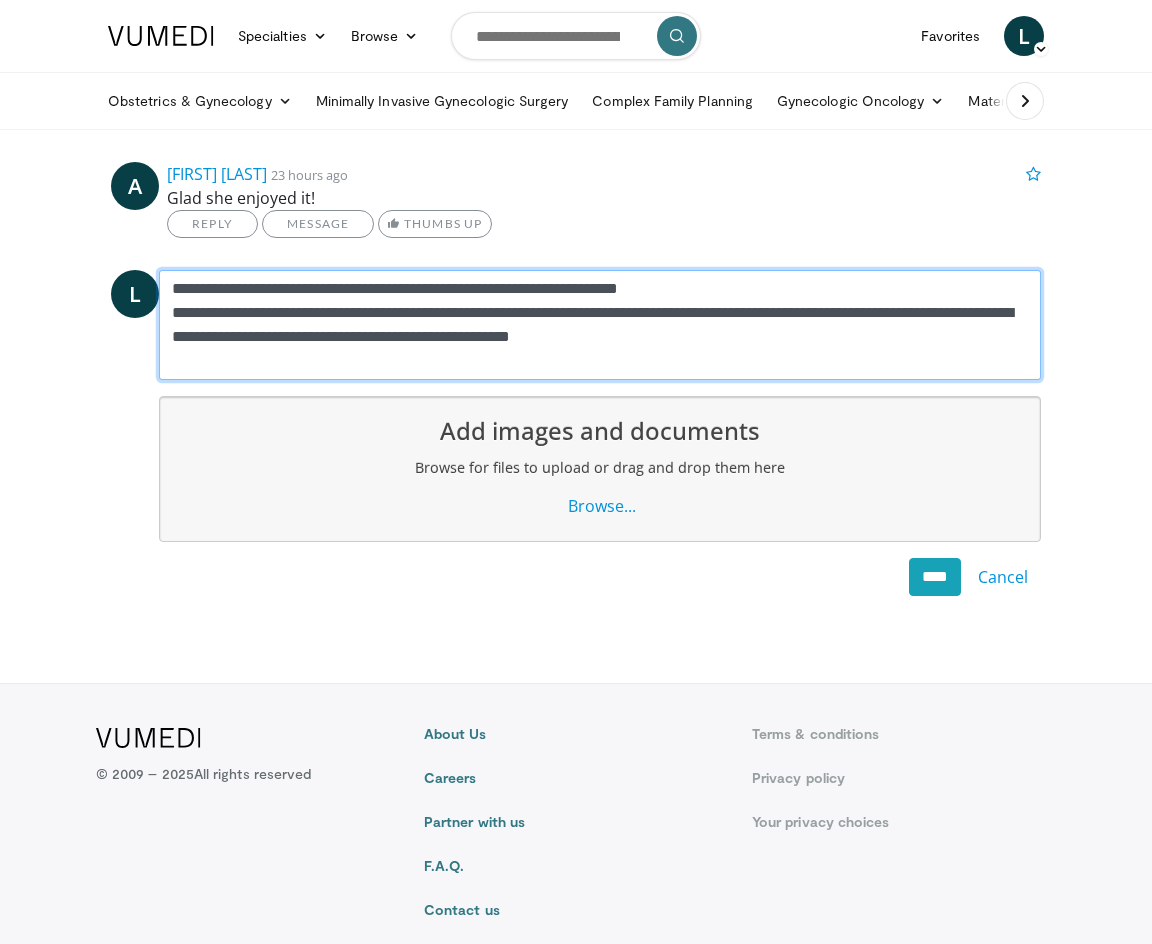 click on "**********" at bounding box center (600, 325) 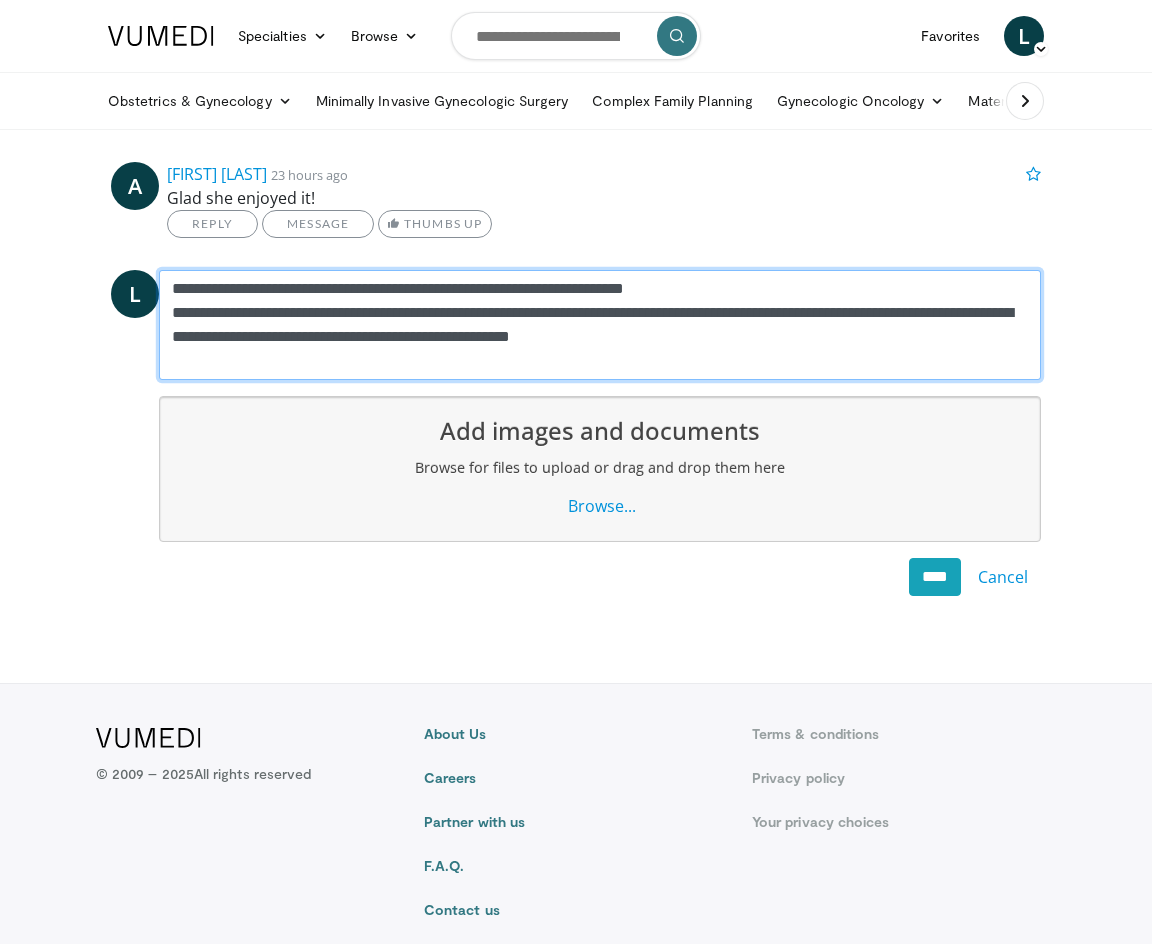 click on "**********" at bounding box center (600, 325) 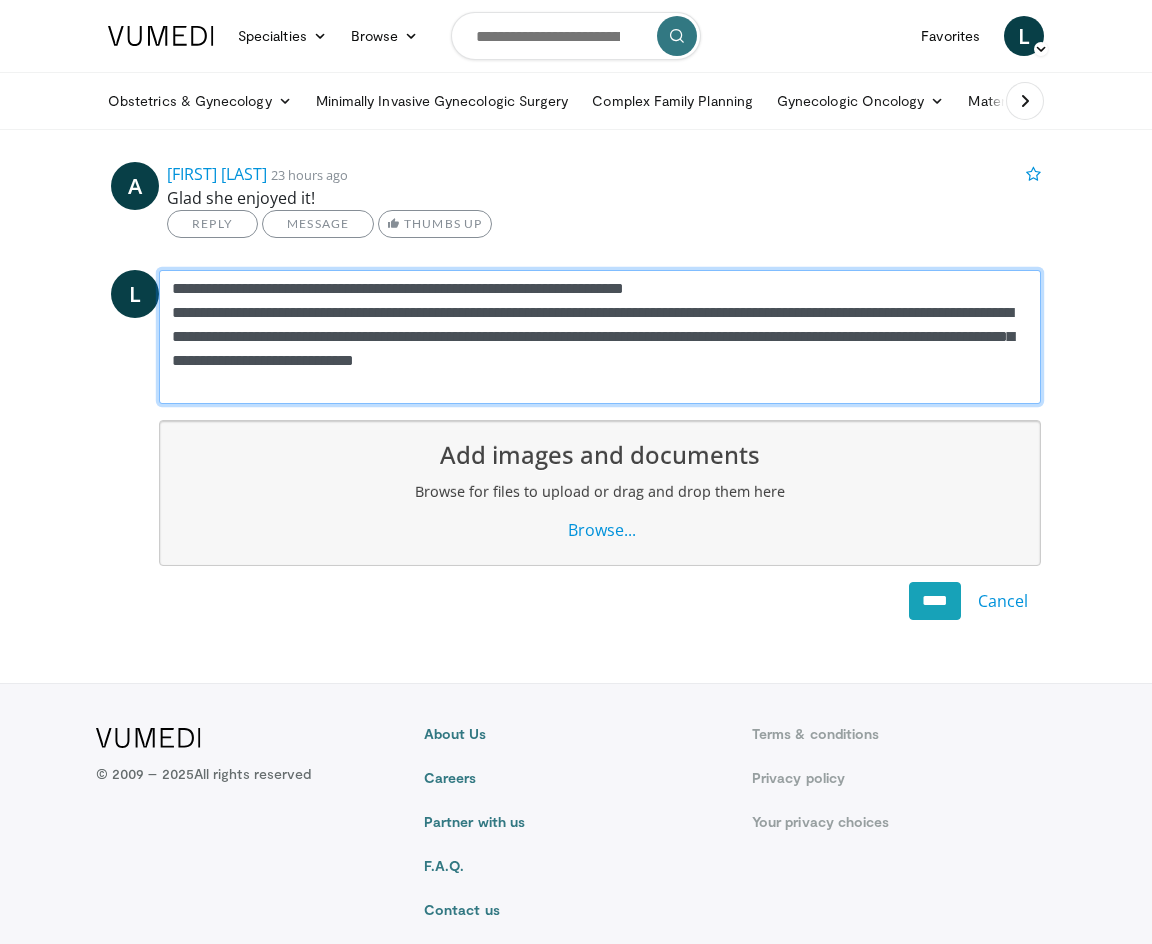 click on "**********" at bounding box center (600, 337) 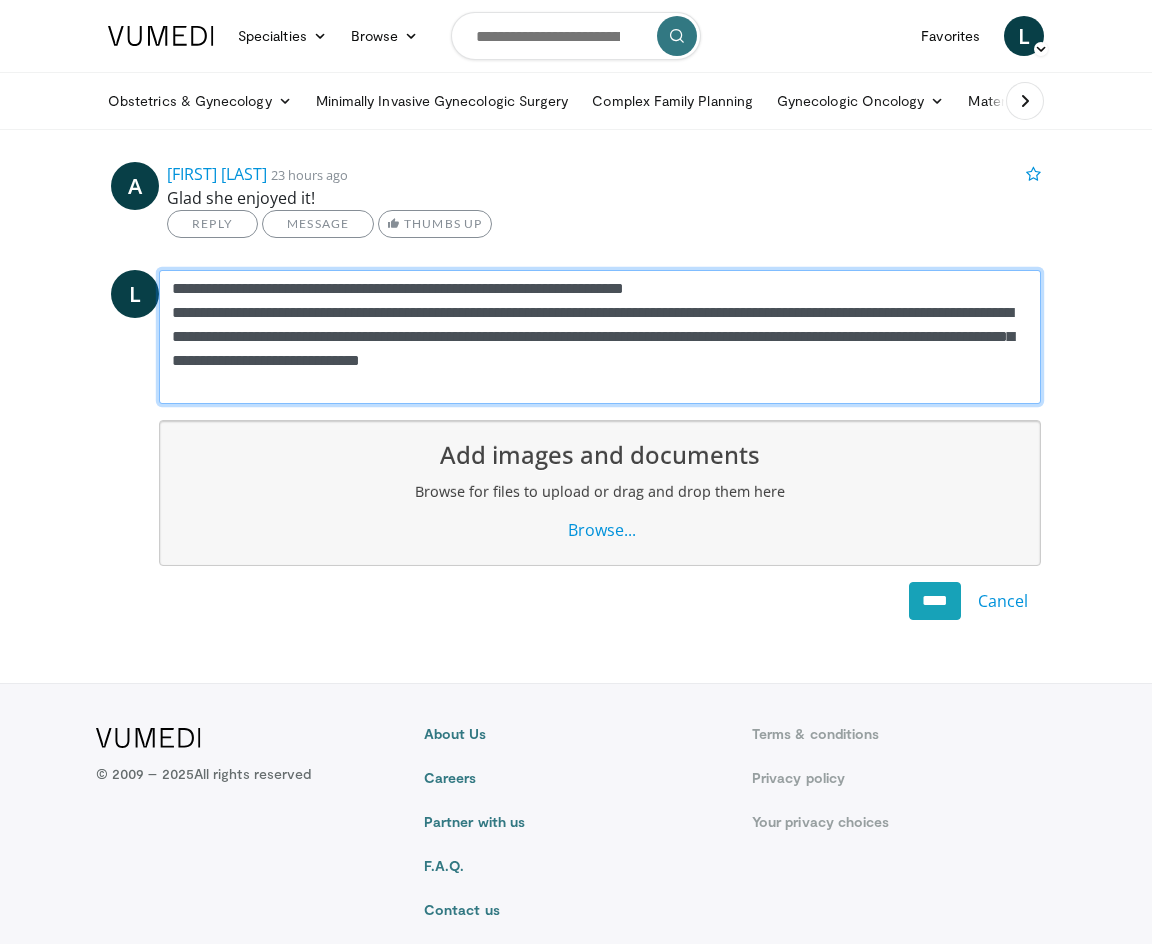 click on "**********" at bounding box center (600, 337) 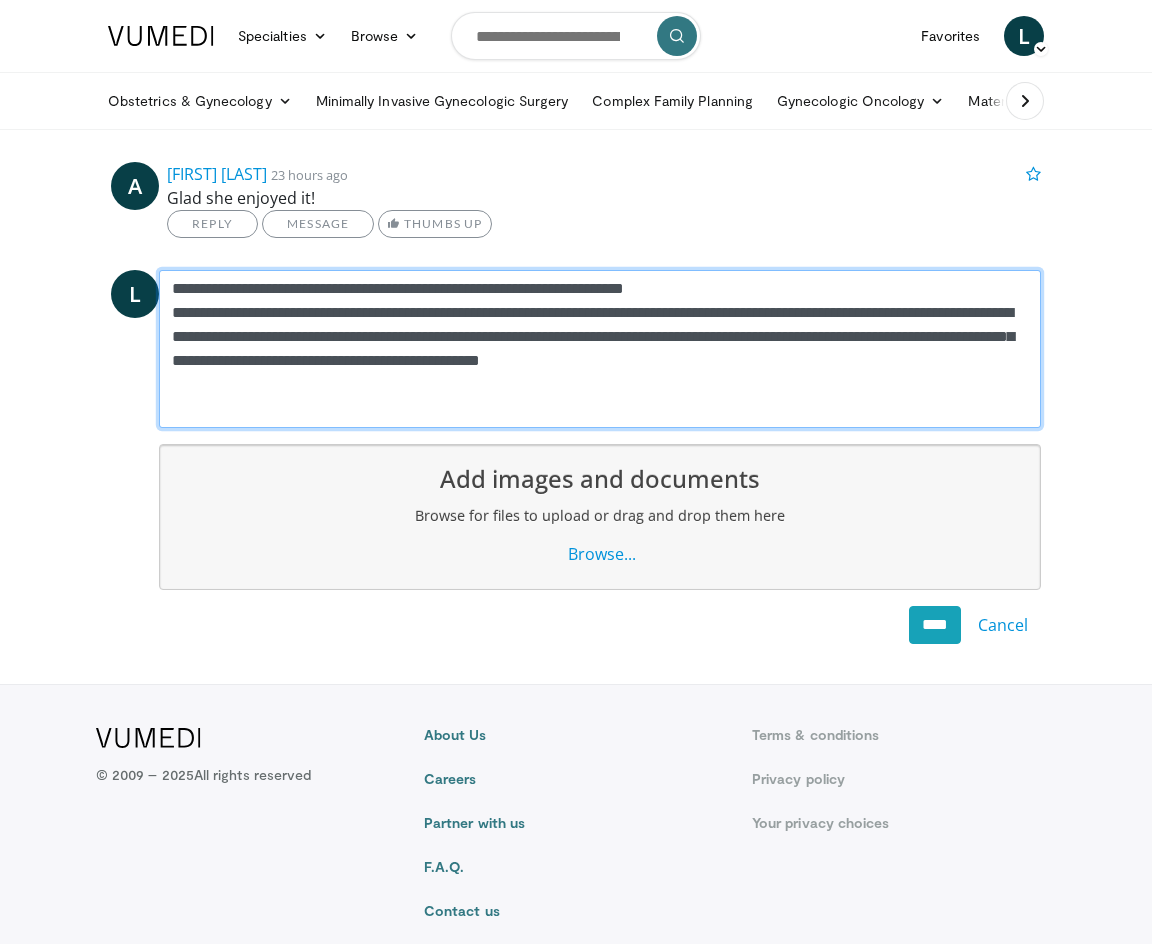 drag, startPoint x: 929, startPoint y: 362, endPoint x: 874, endPoint y: 362, distance: 55 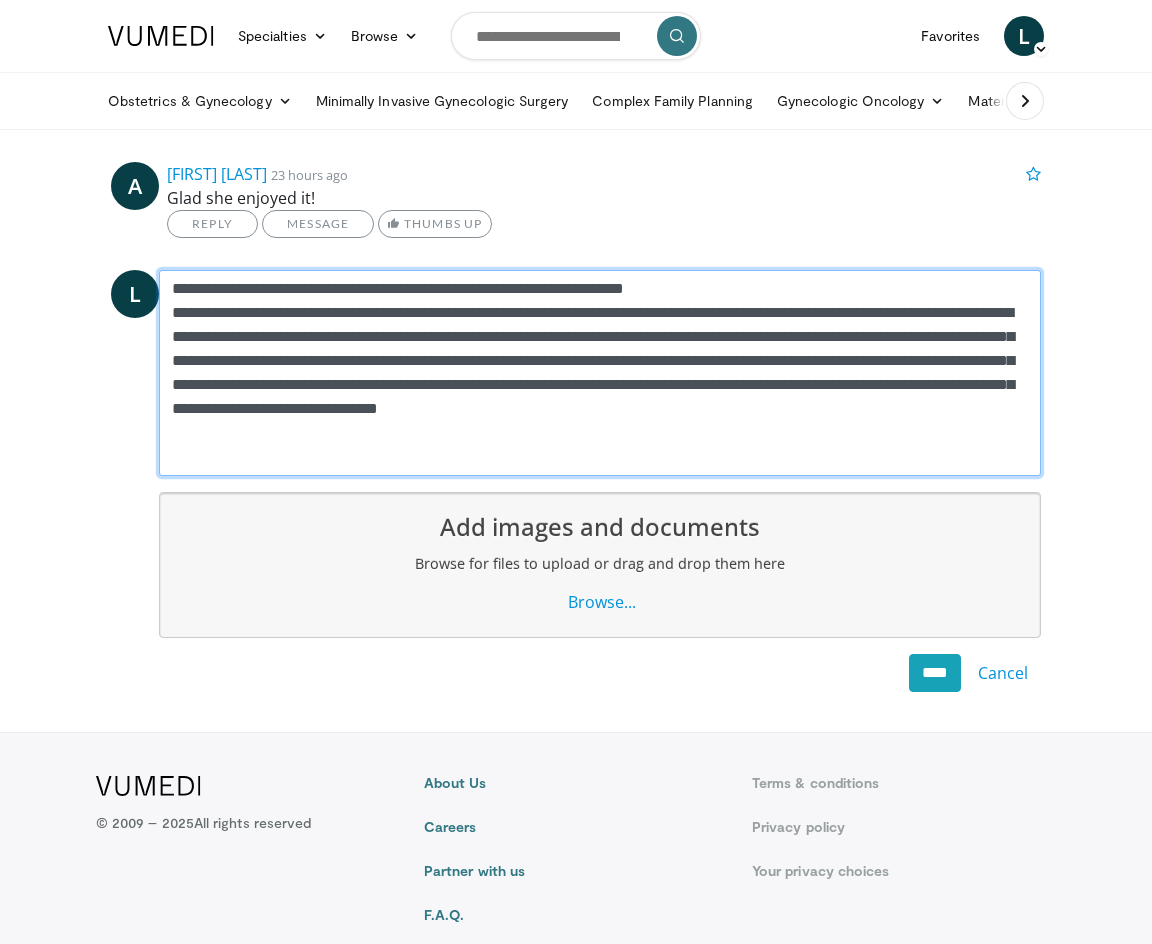 click on "**********" at bounding box center [600, 373] 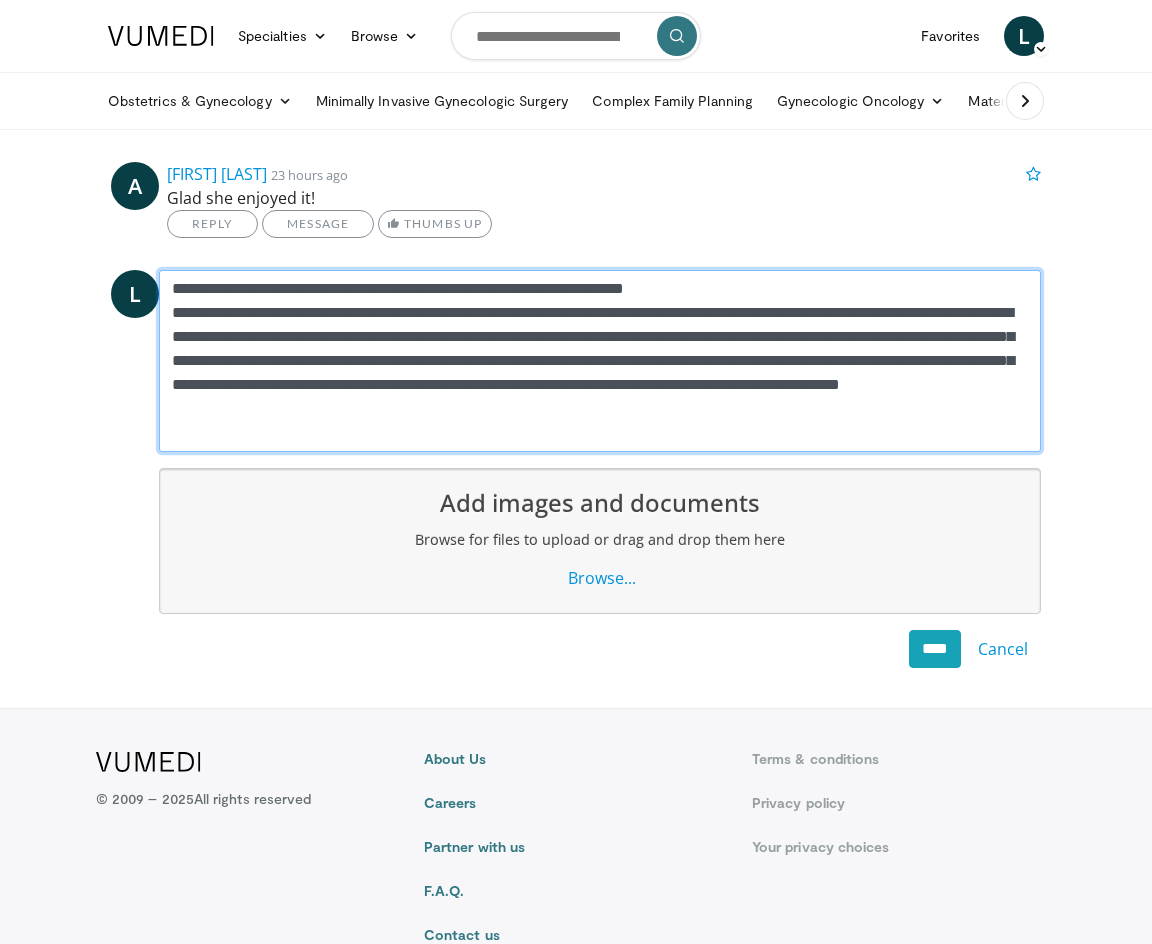 click on "**********" at bounding box center [600, 361] 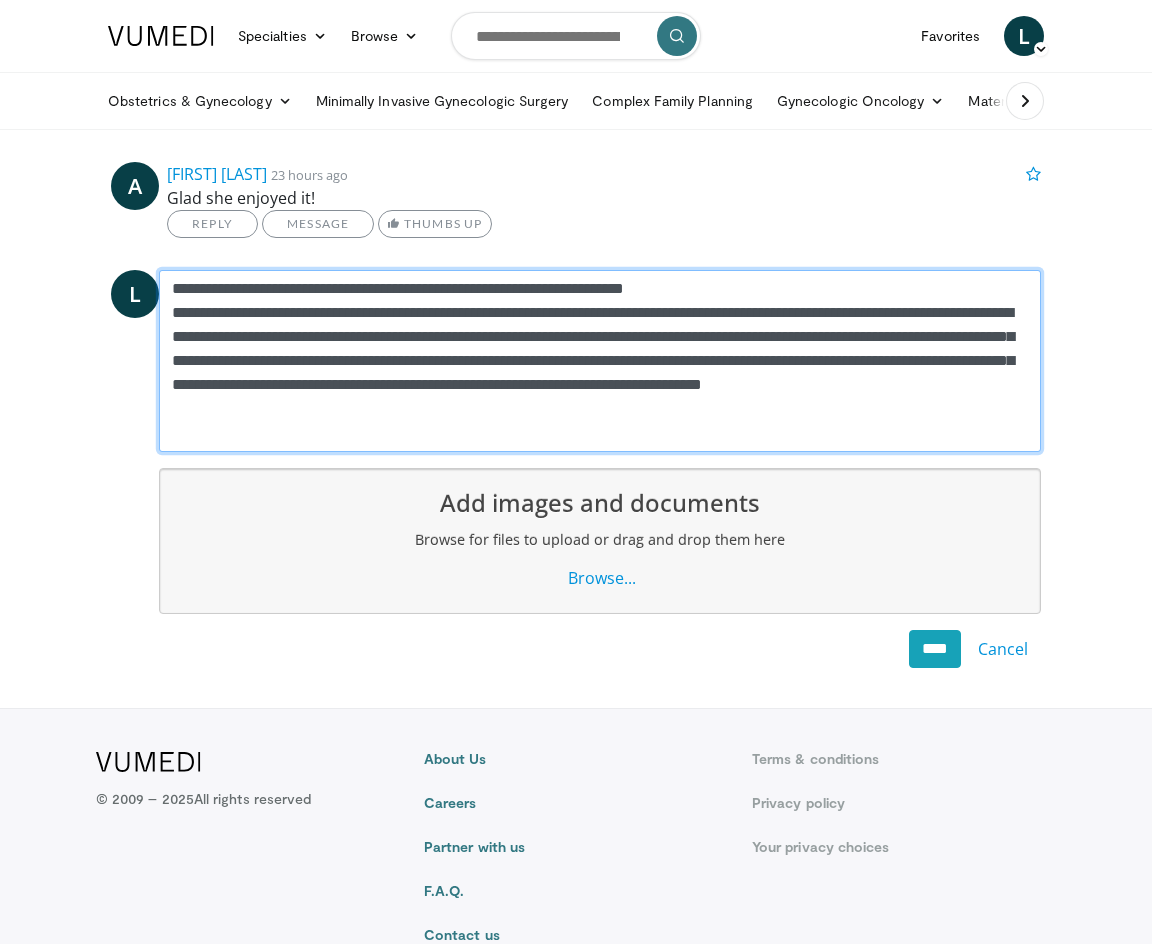 click on "**********" at bounding box center [600, 361] 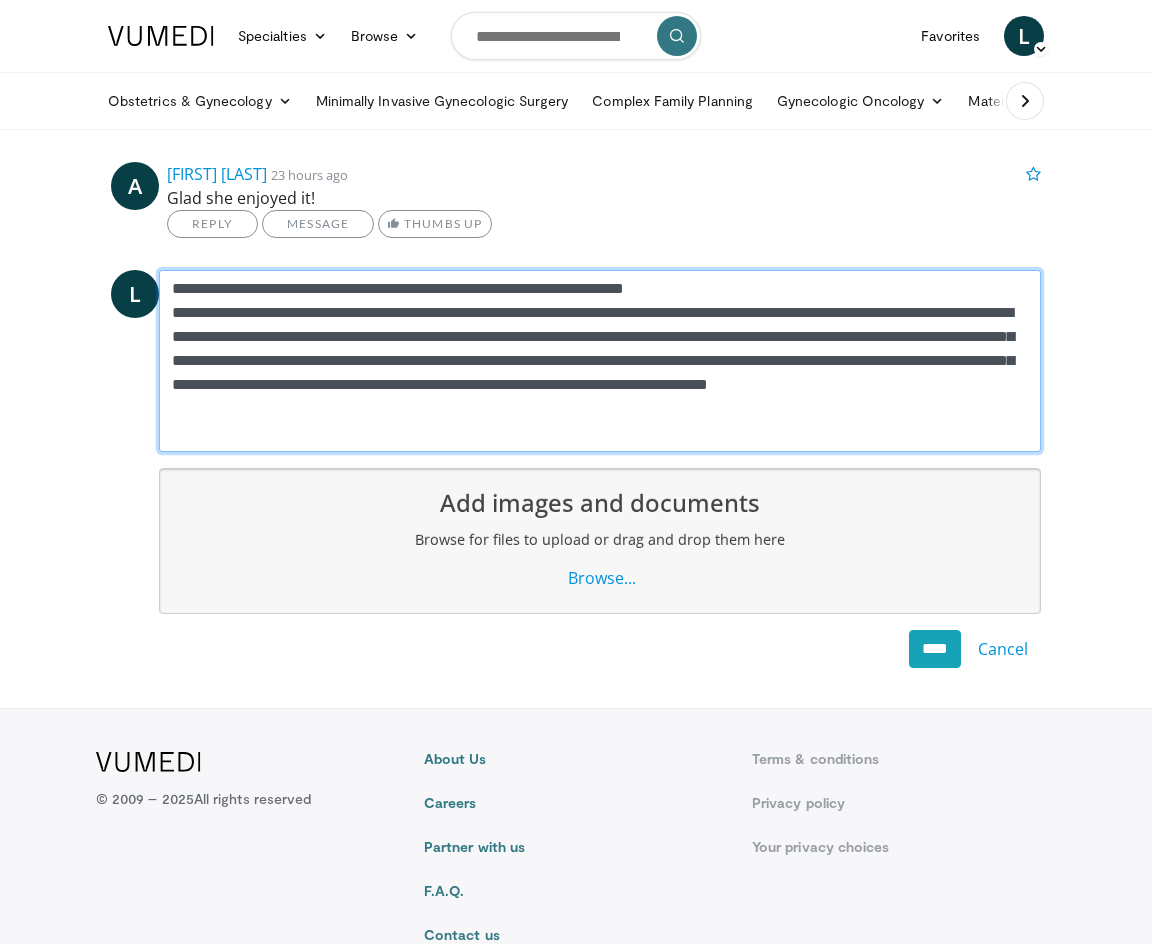 click on "**********" at bounding box center (600, 361) 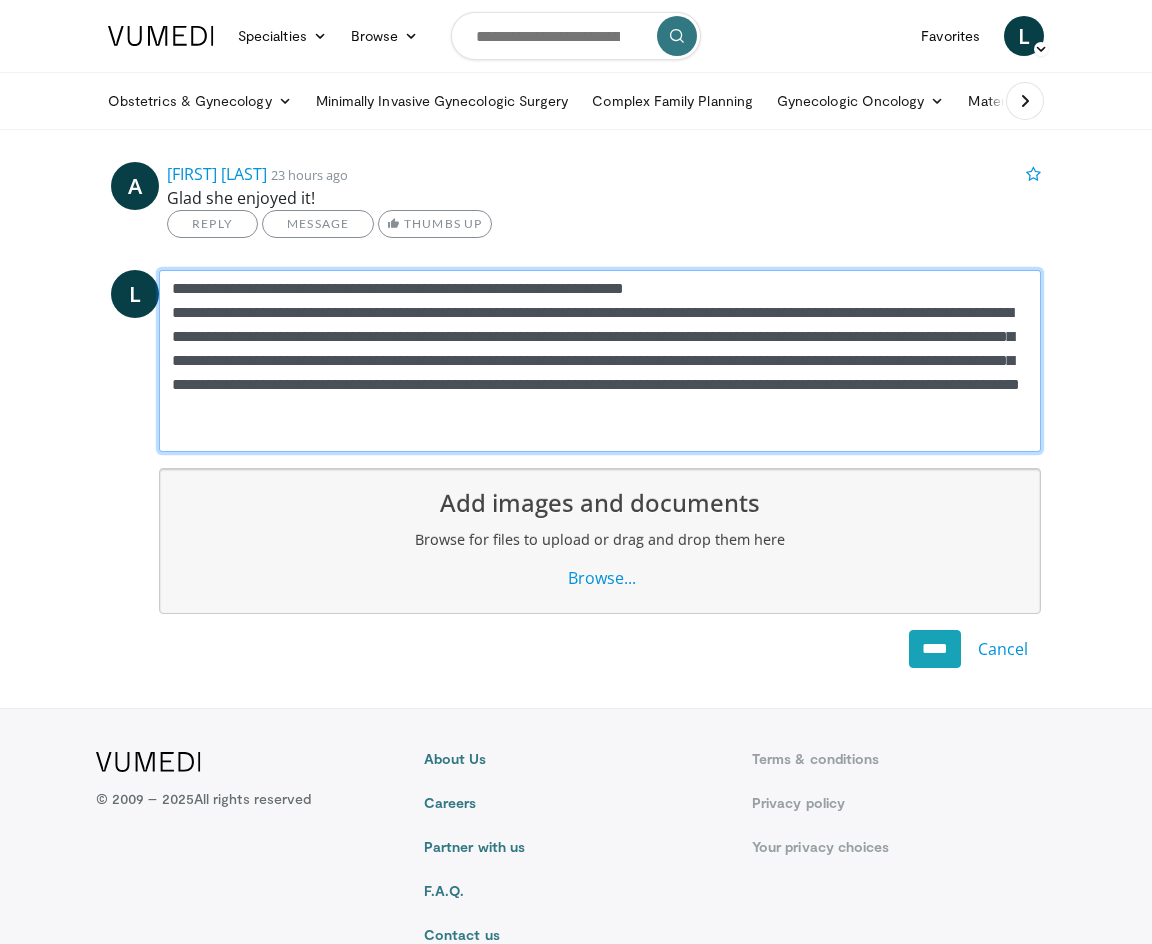 click on "**********" at bounding box center [600, 361] 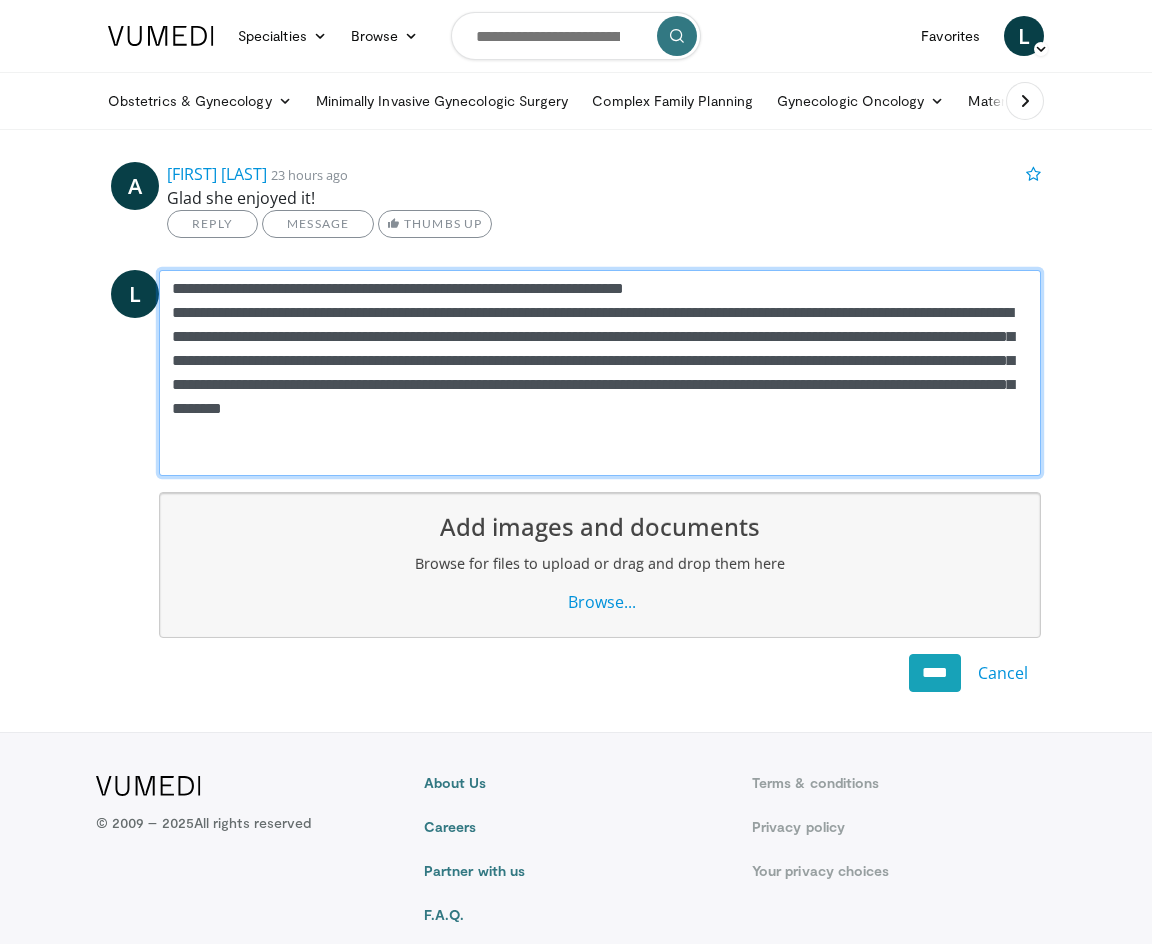 drag, startPoint x: 1013, startPoint y: 413, endPoint x: 980, endPoint y: 413, distance: 33 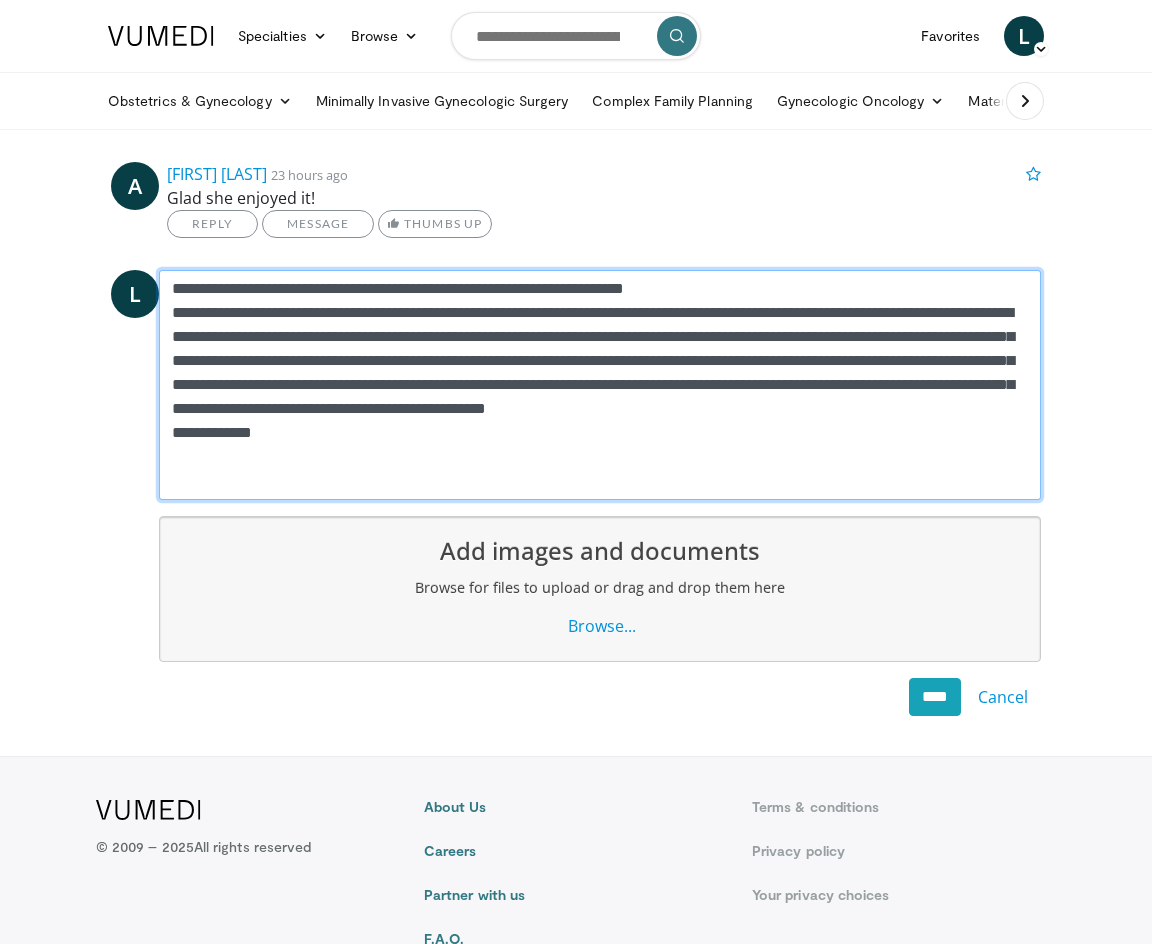 drag, startPoint x: 295, startPoint y: 461, endPoint x: 174, endPoint y: 461, distance: 121 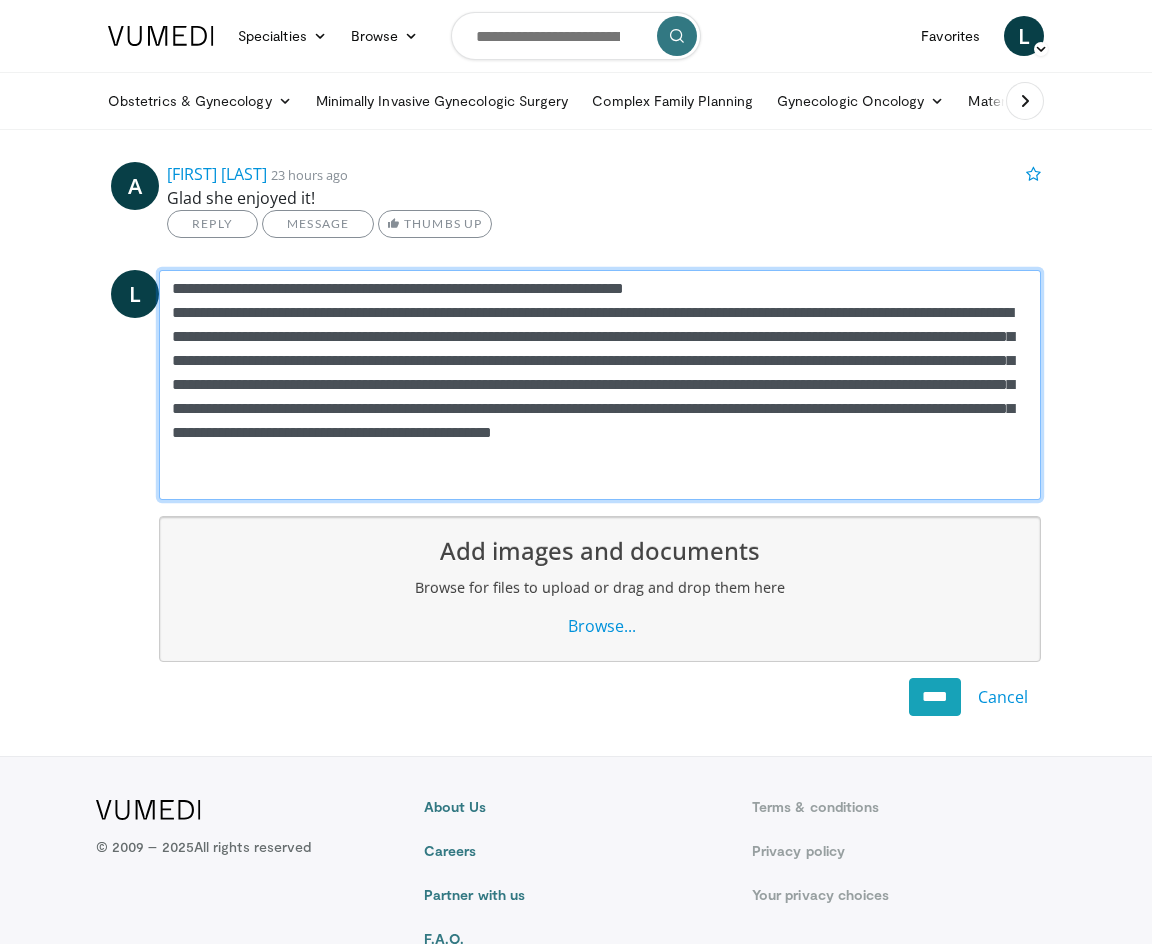 click on "**********" at bounding box center (600, 385) 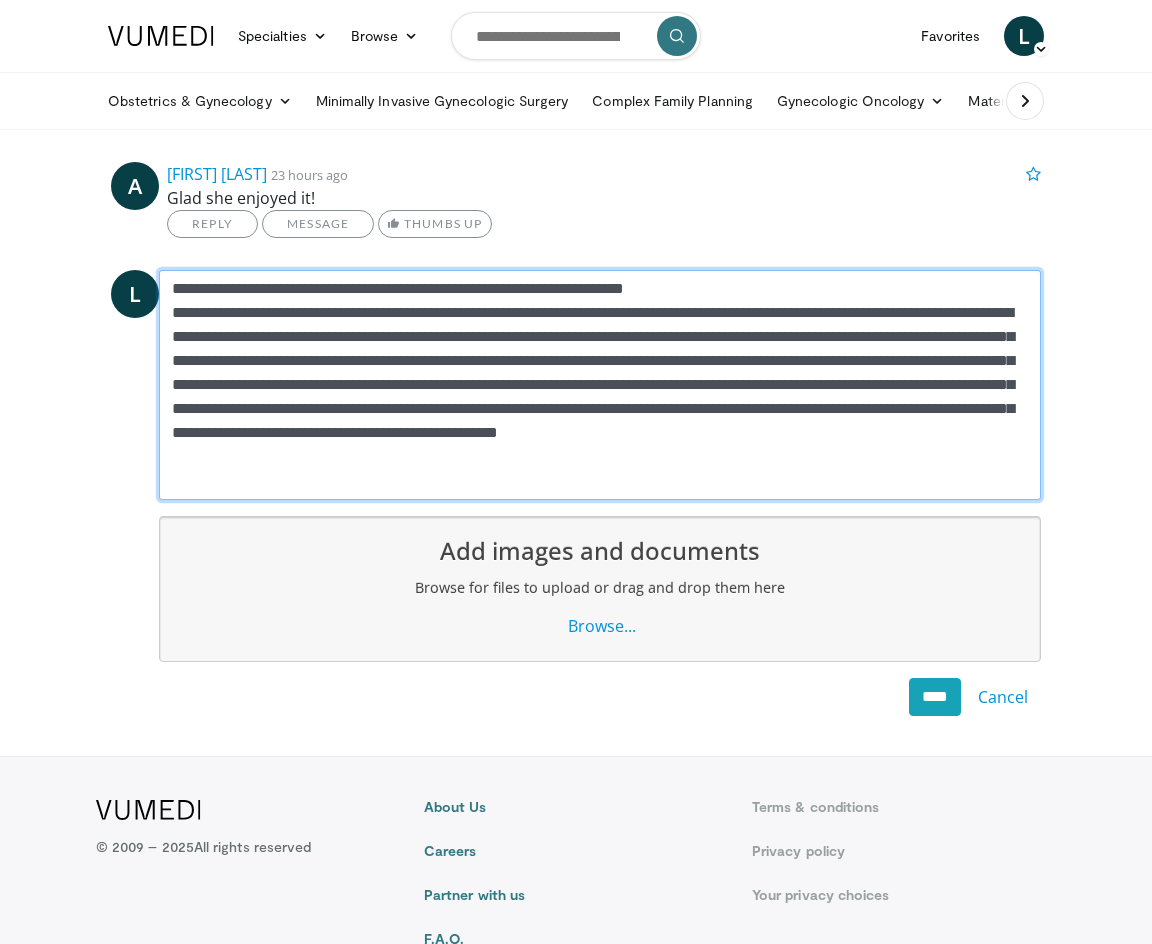 click on "**********" at bounding box center [600, 385] 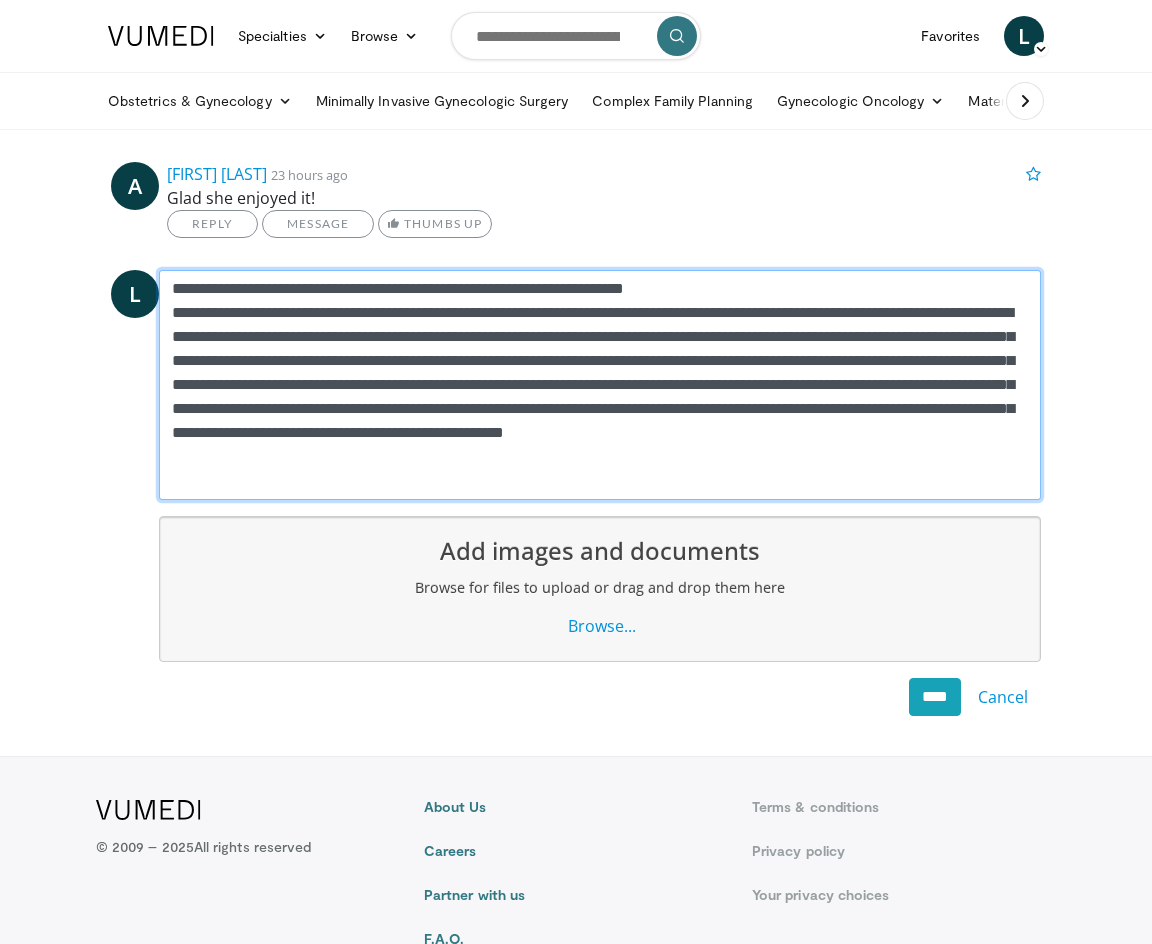 click on "**********" at bounding box center [600, 385] 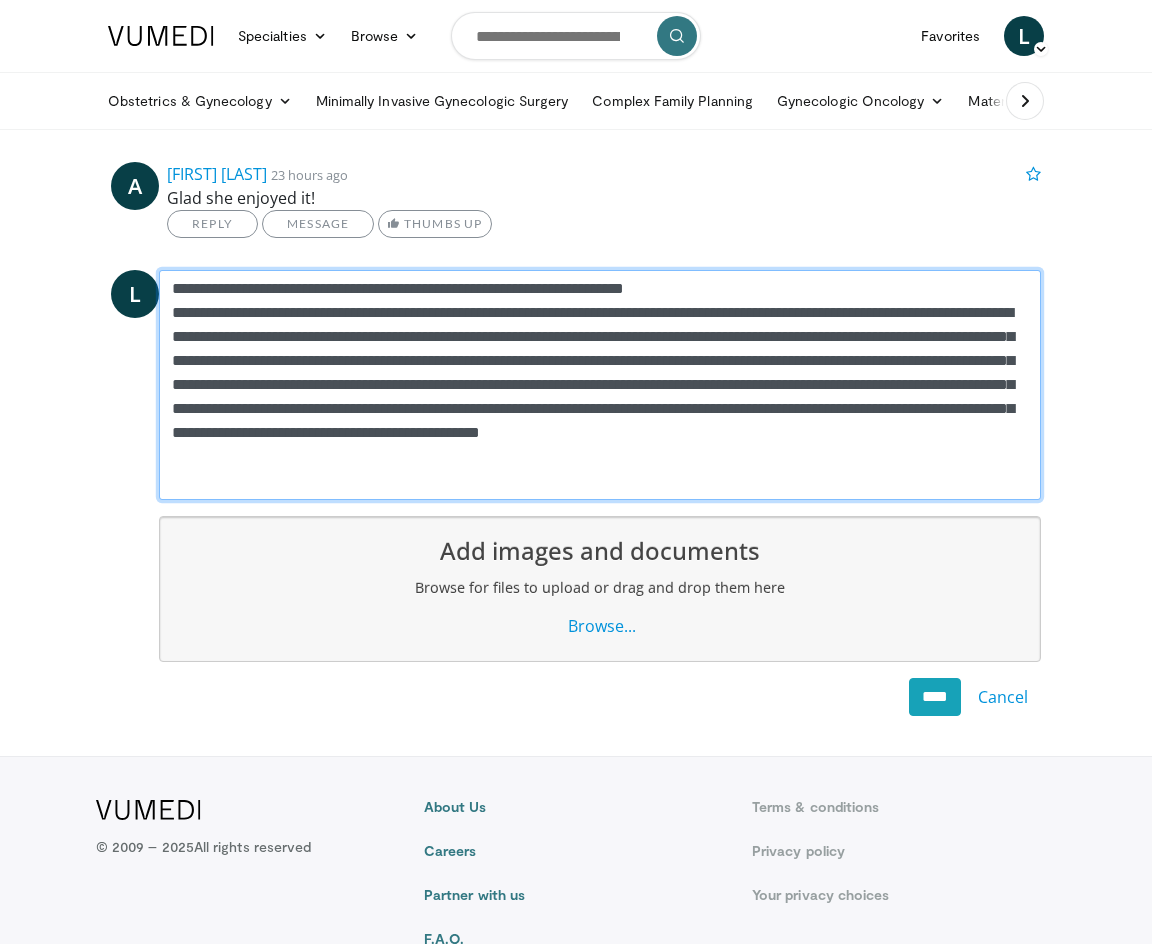 click on "**********" at bounding box center (600, 385) 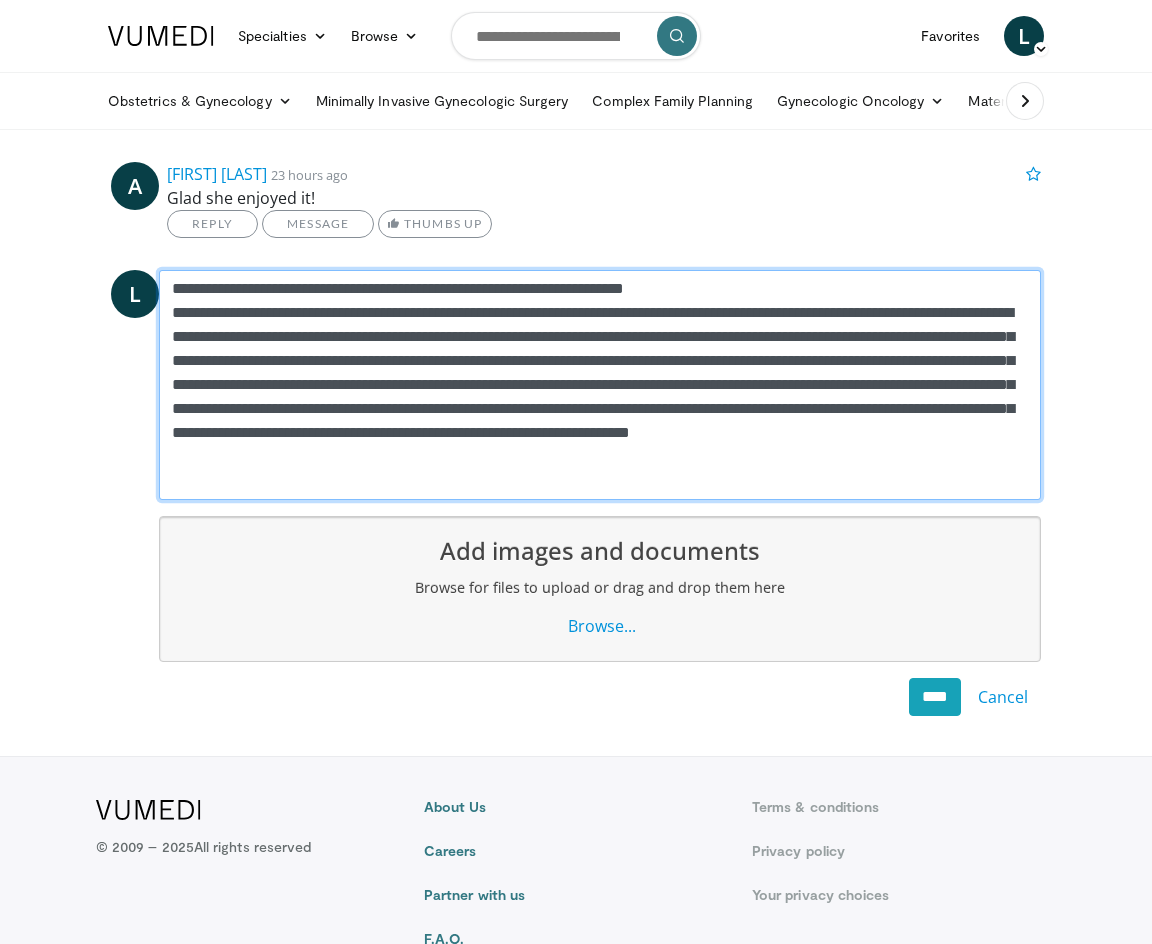 drag, startPoint x: 401, startPoint y: 411, endPoint x: 279, endPoint y: 412, distance: 122.0041 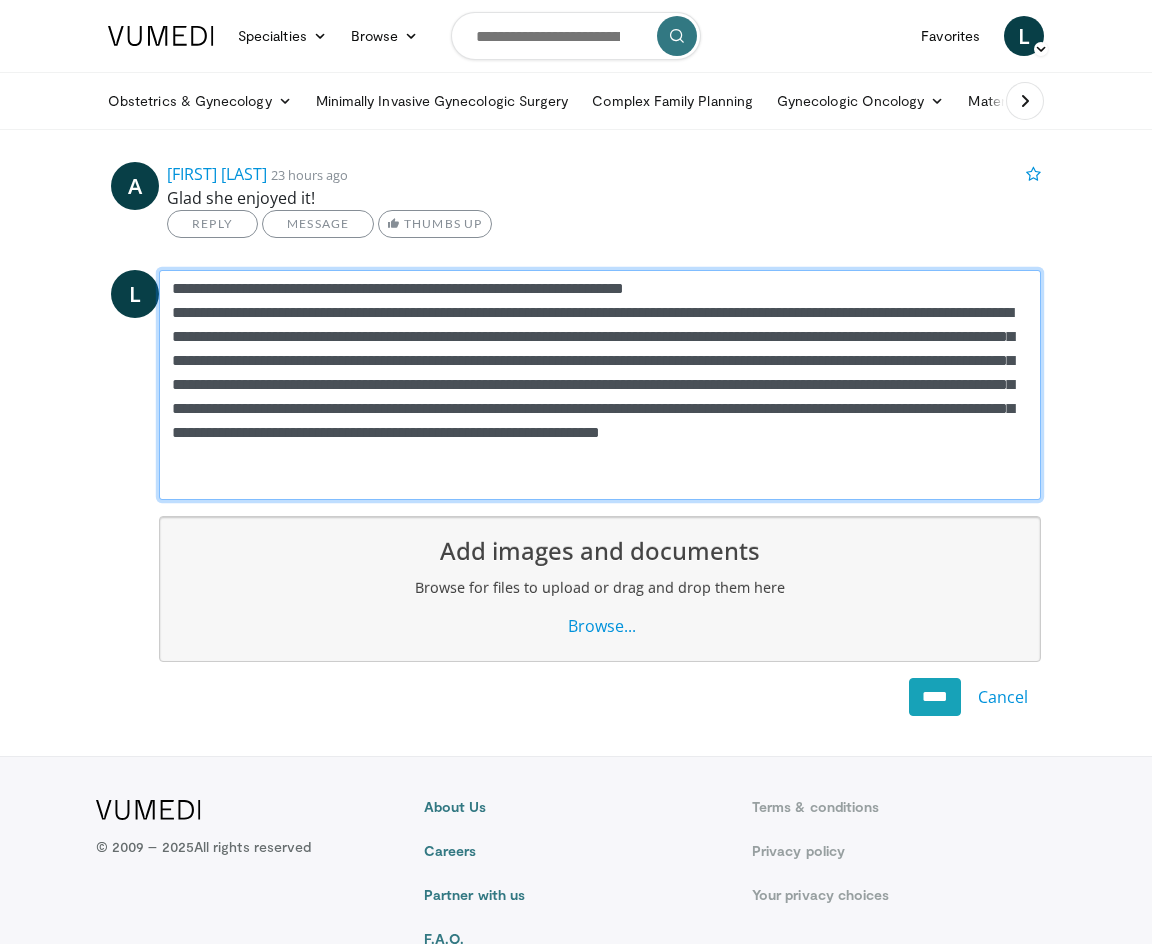 click on "**********" at bounding box center [600, 385] 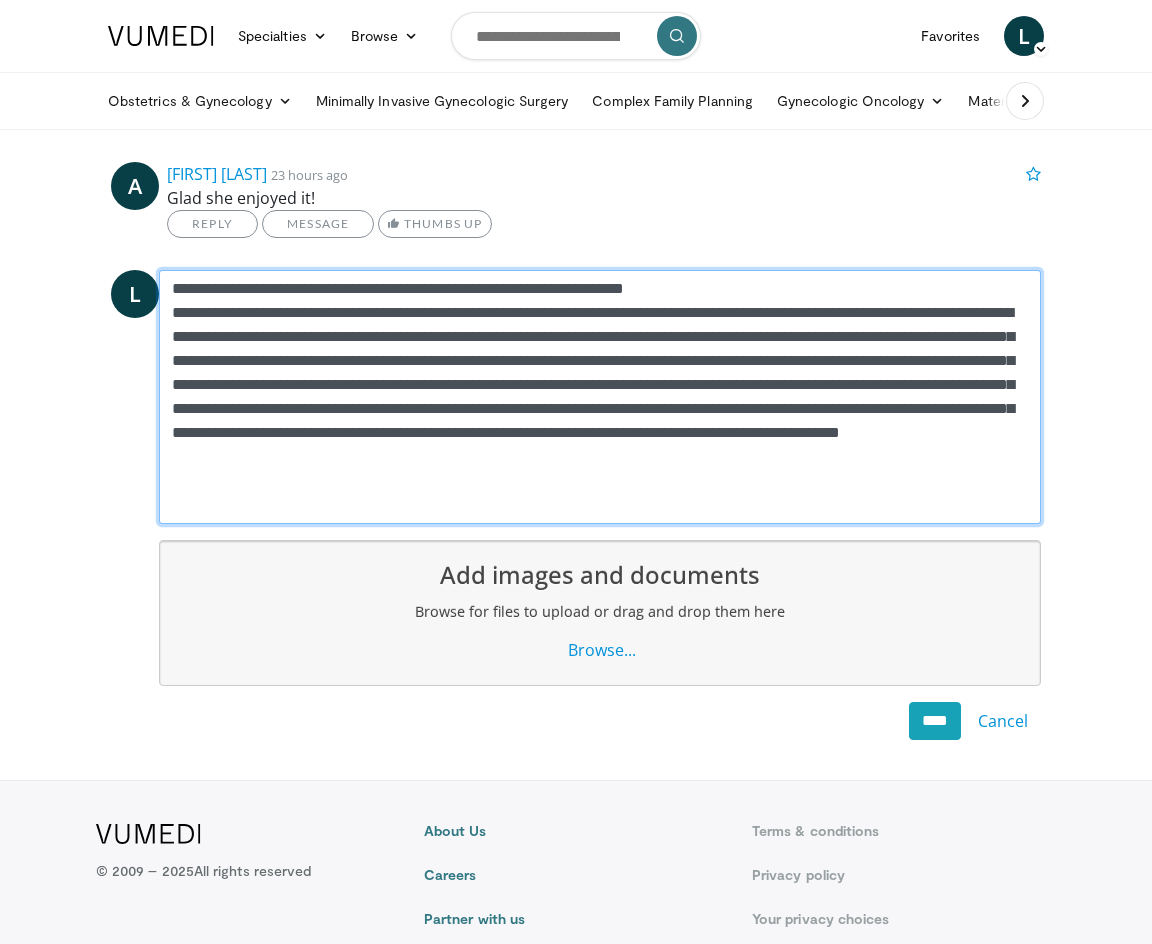 click on "**********" at bounding box center (600, 397) 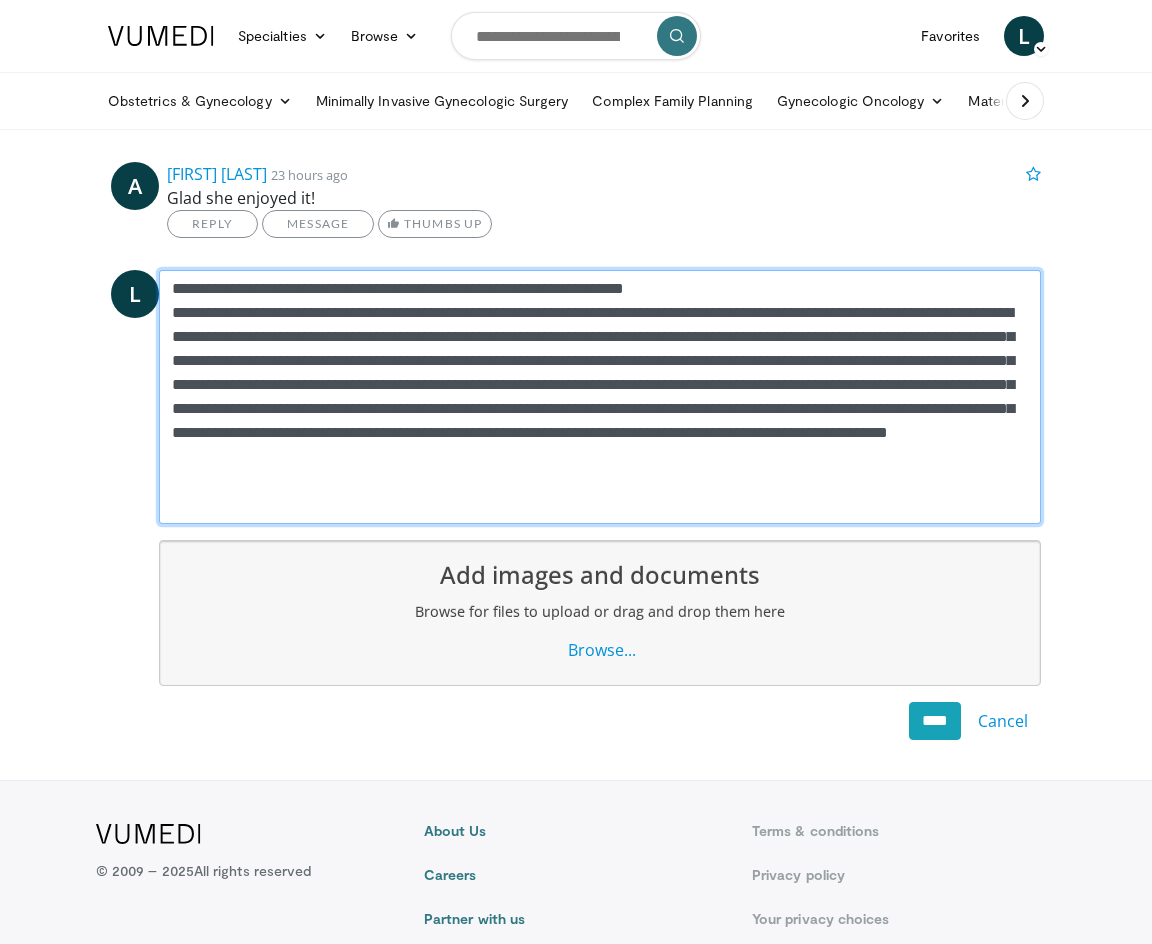 click on "**********" at bounding box center (600, 397) 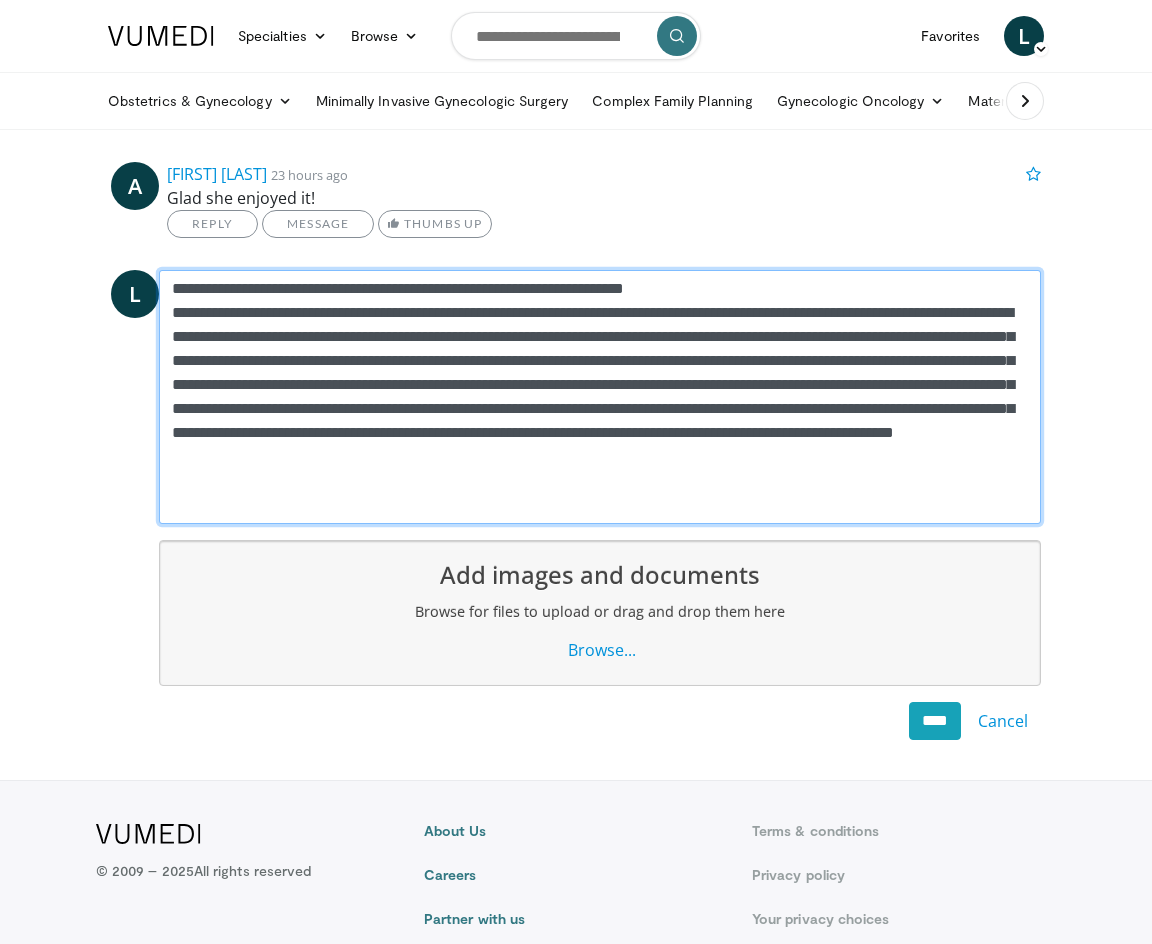 click on "**********" at bounding box center (600, 397) 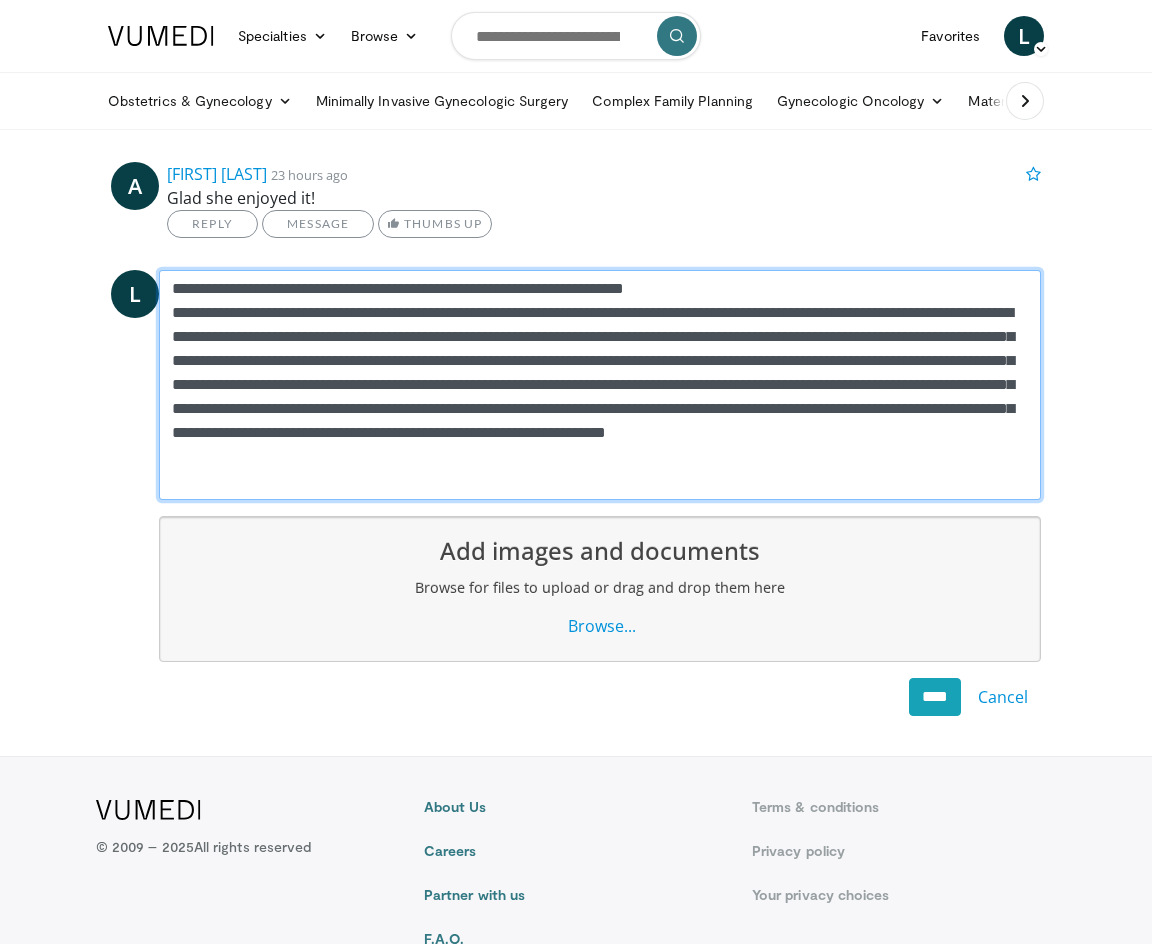 click on "**********" at bounding box center (600, 385) 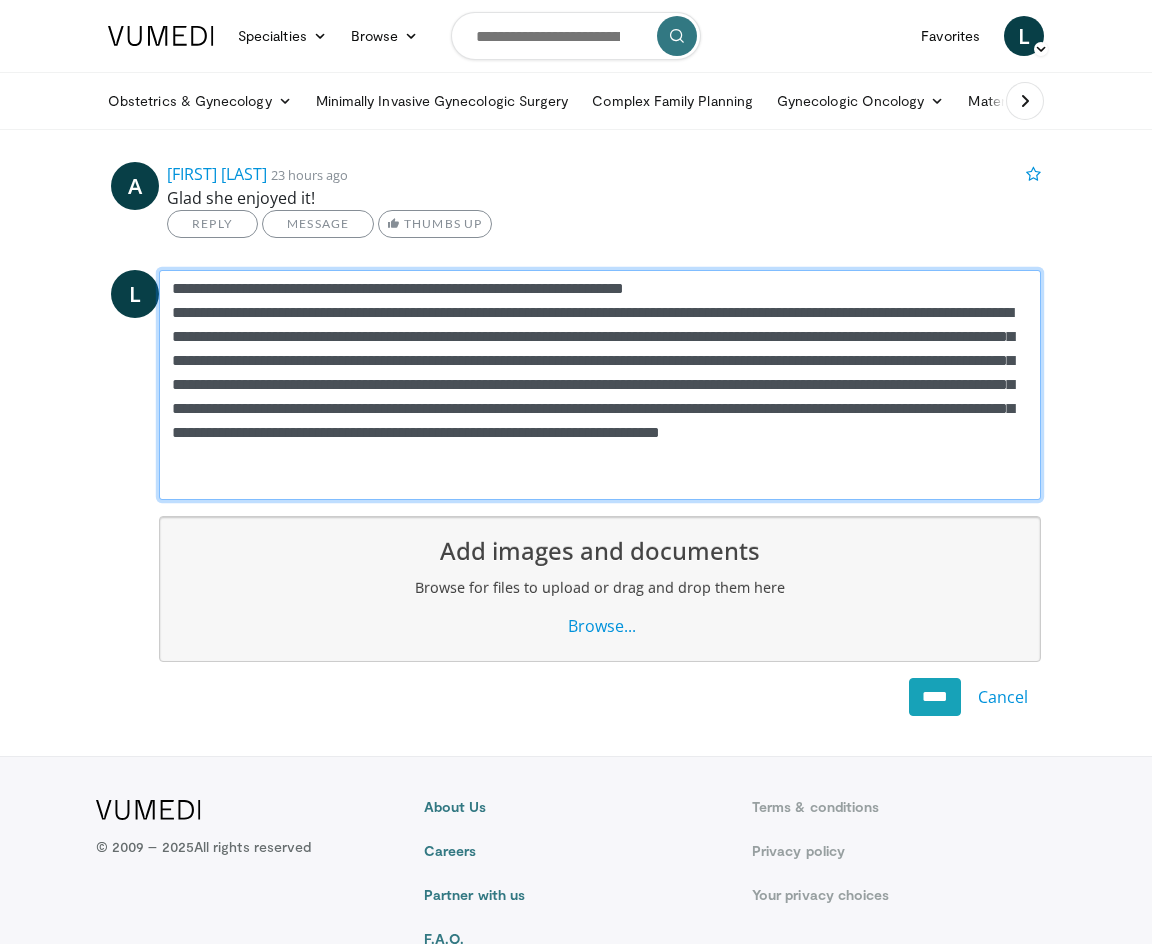 click on "**********" at bounding box center [600, 385] 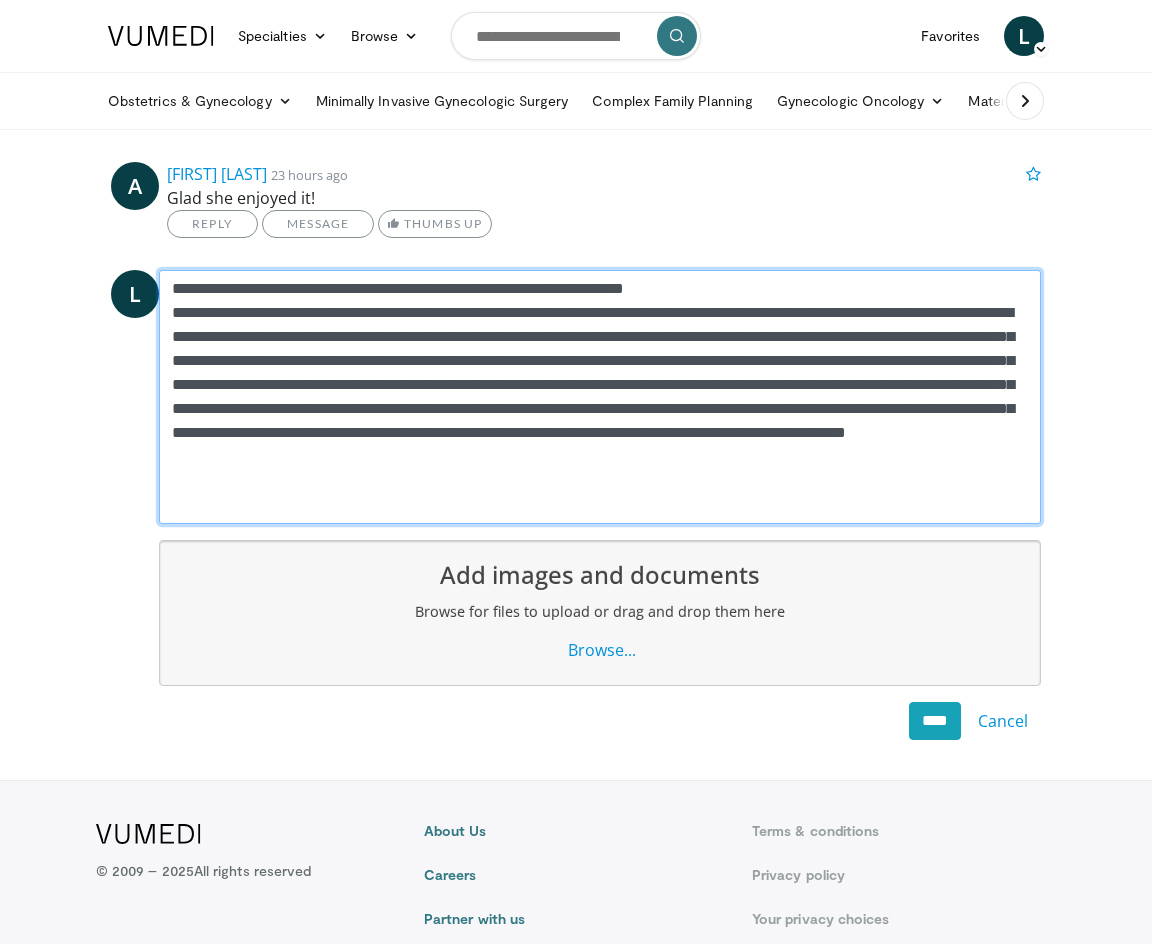 click on "**********" at bounding box center [600, 397] 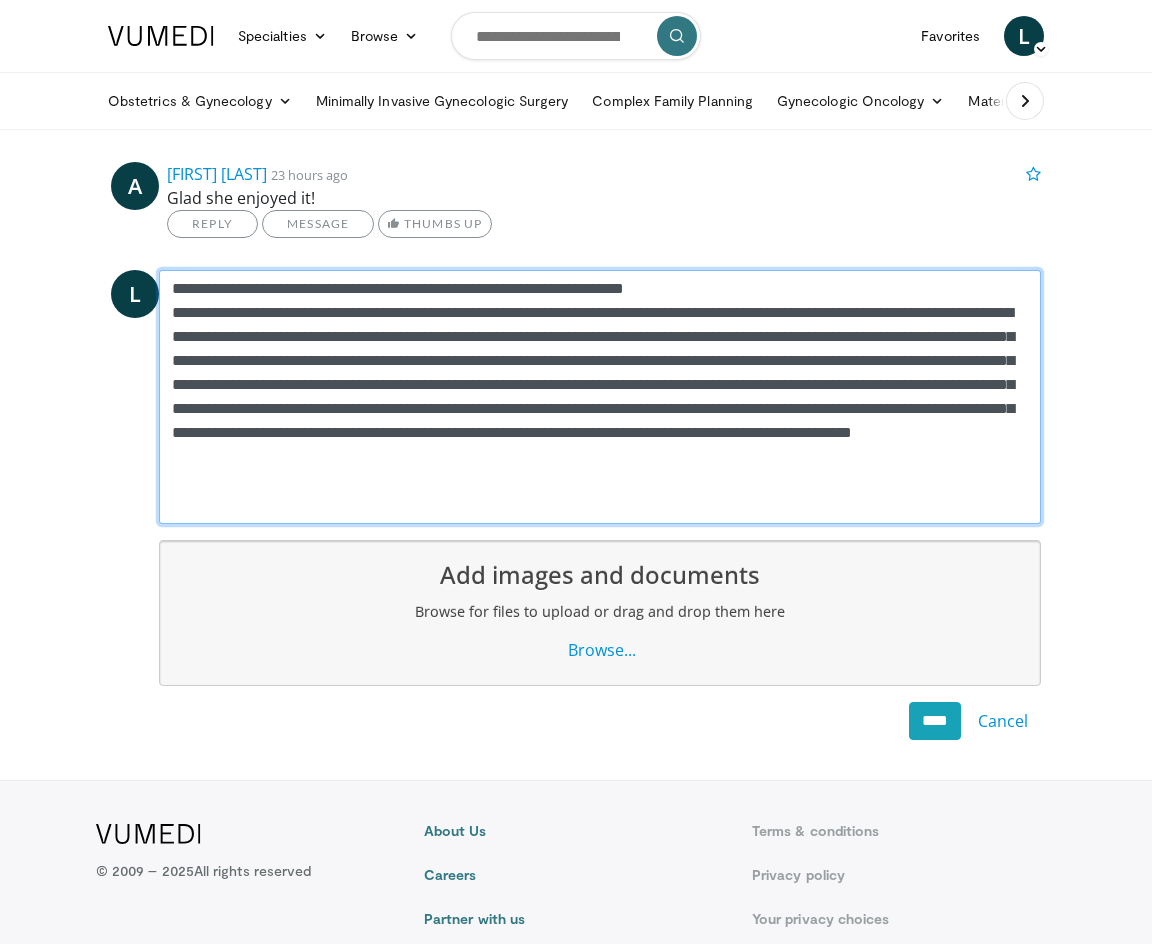 click on "**********" at bounding box center [600, 397] 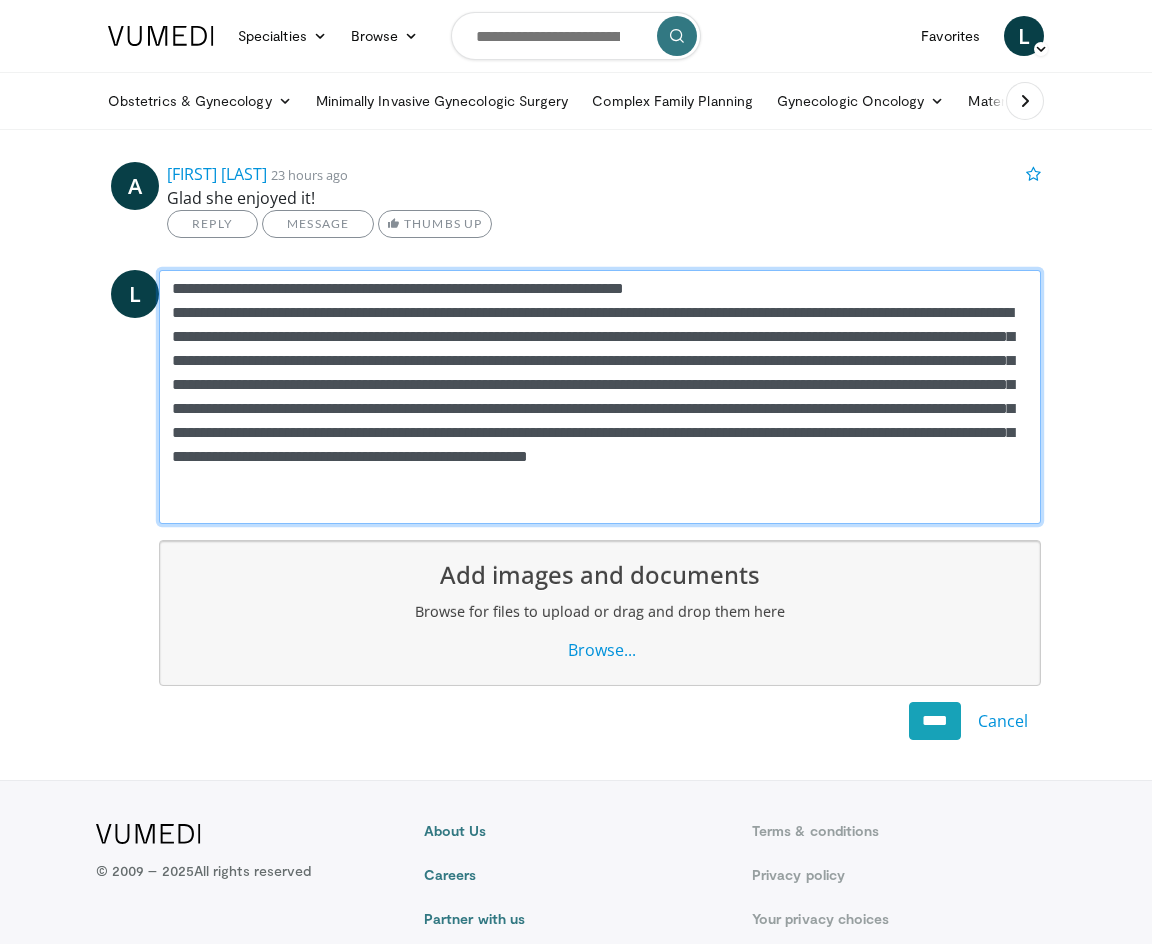 click on "**********" at bounding box center (600, 397) 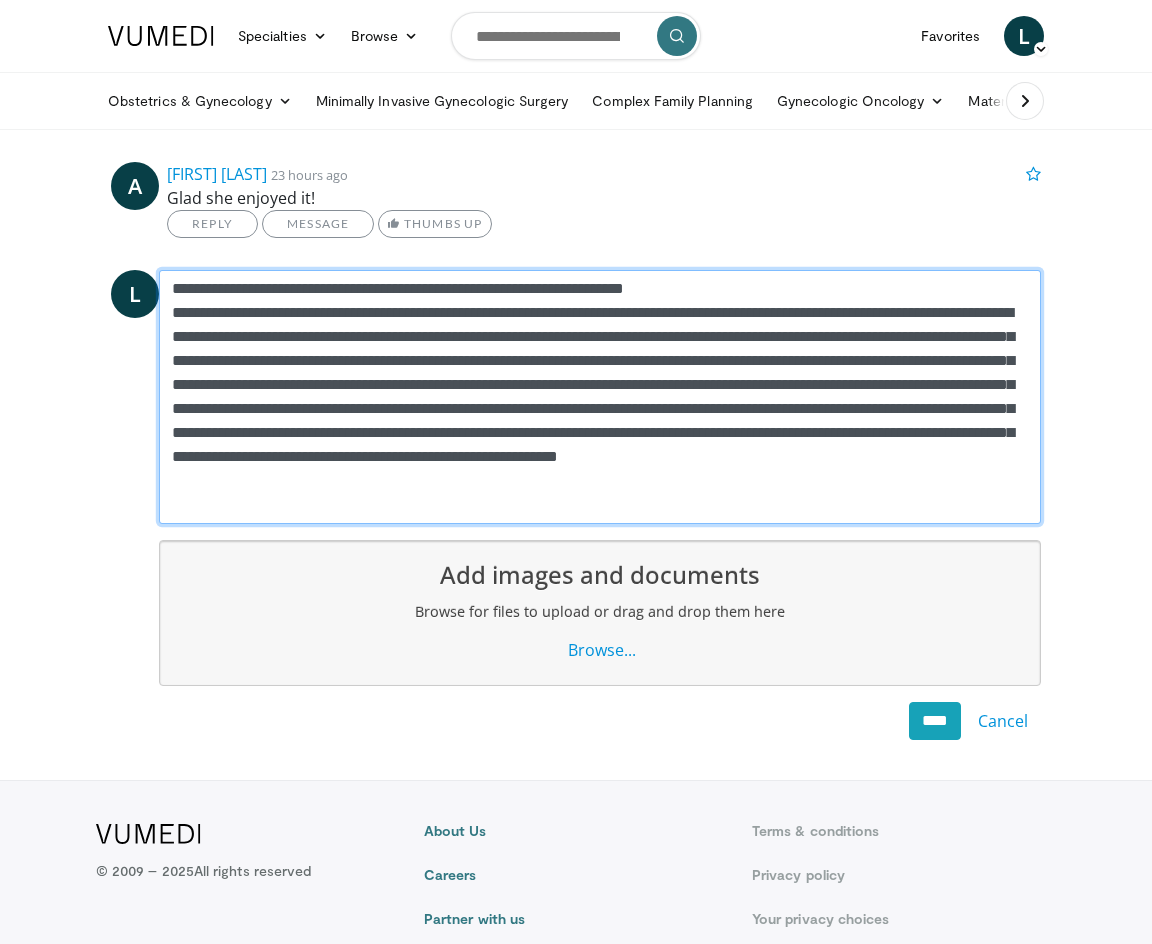 click on "**********" at bounding box center (600, 397) 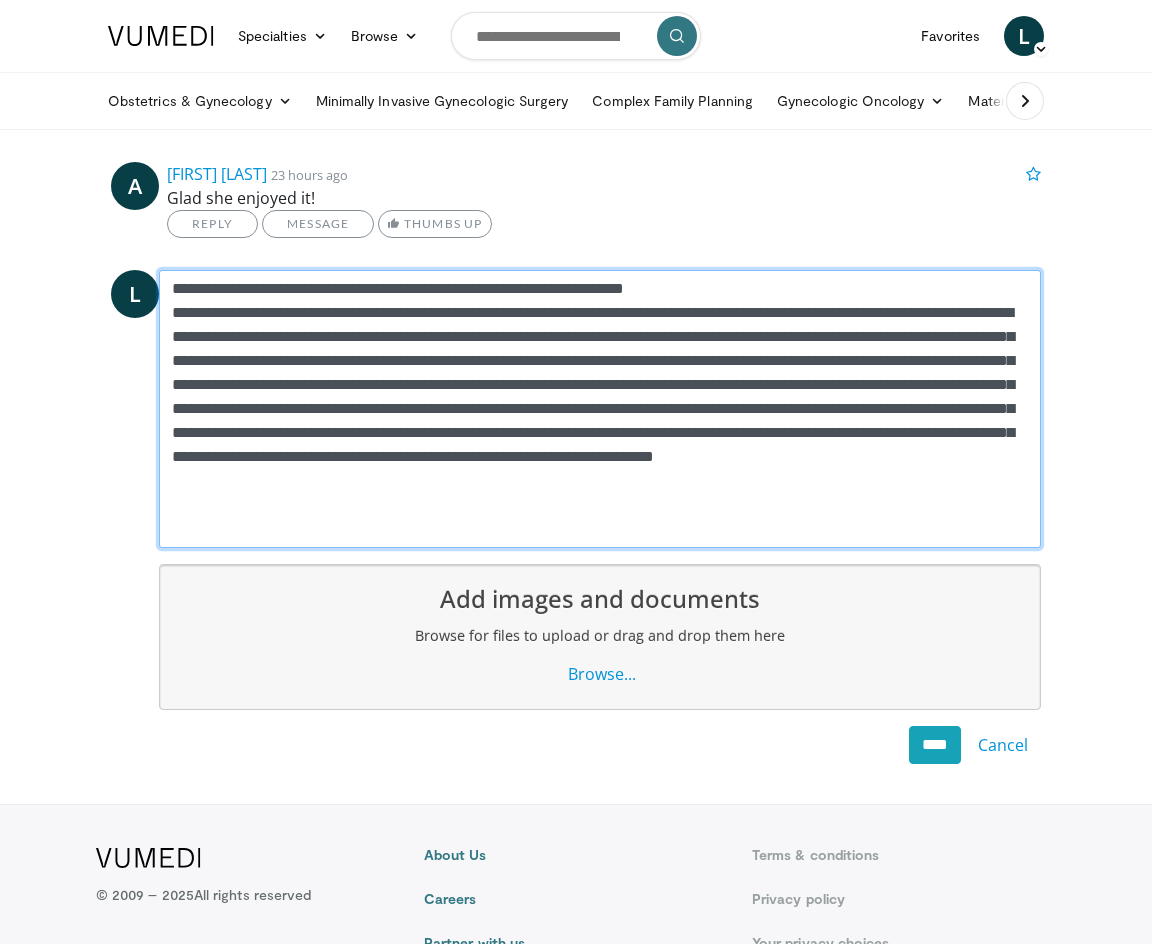 drag, startPoint x: 616, startPoint y: 481, endPoint x: 557, endPoint y: 484, distance: 59.07622 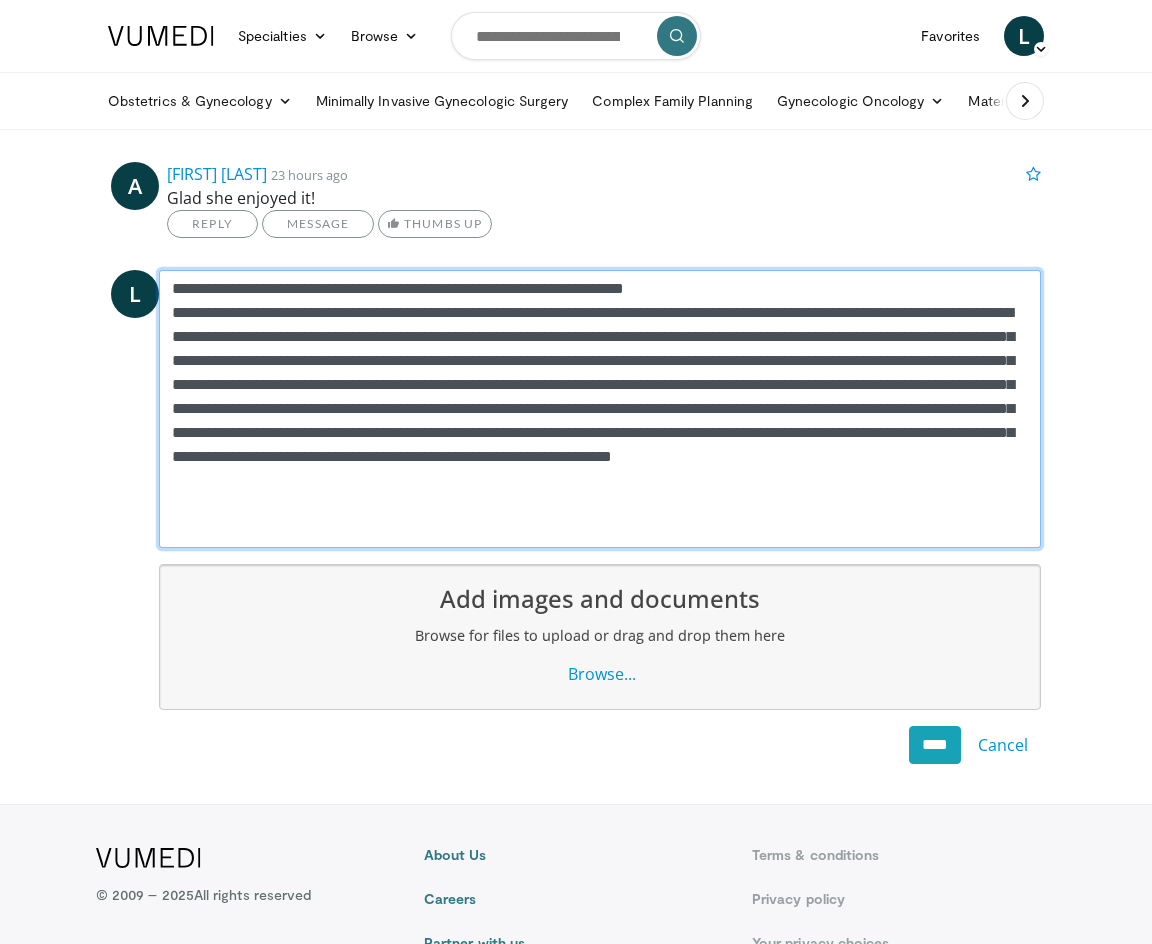 drag, startPoint x: 585, startPoint y: 484, endPoint x: 554, endPoint y: 487, distance: 31.144823 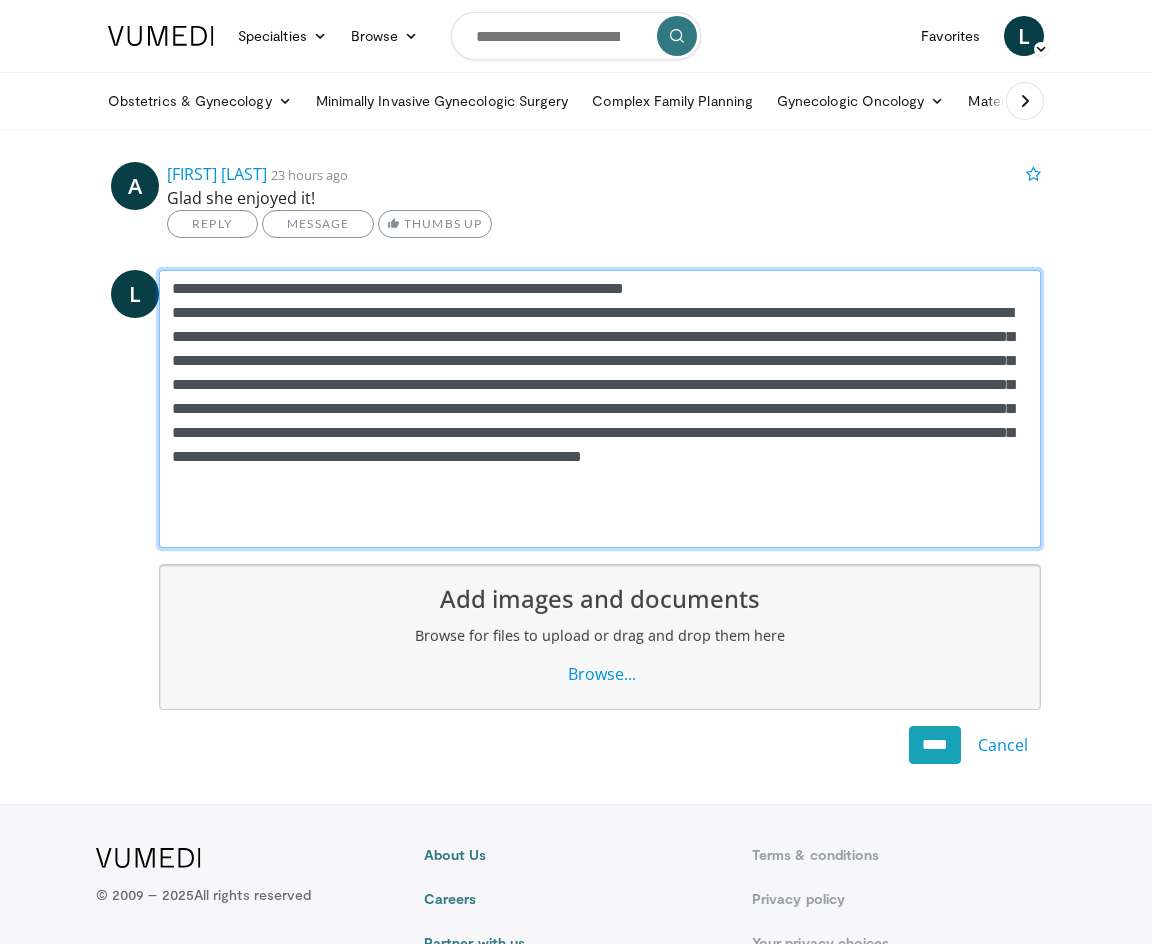 click on "**********" at bounding box center [600, 409] 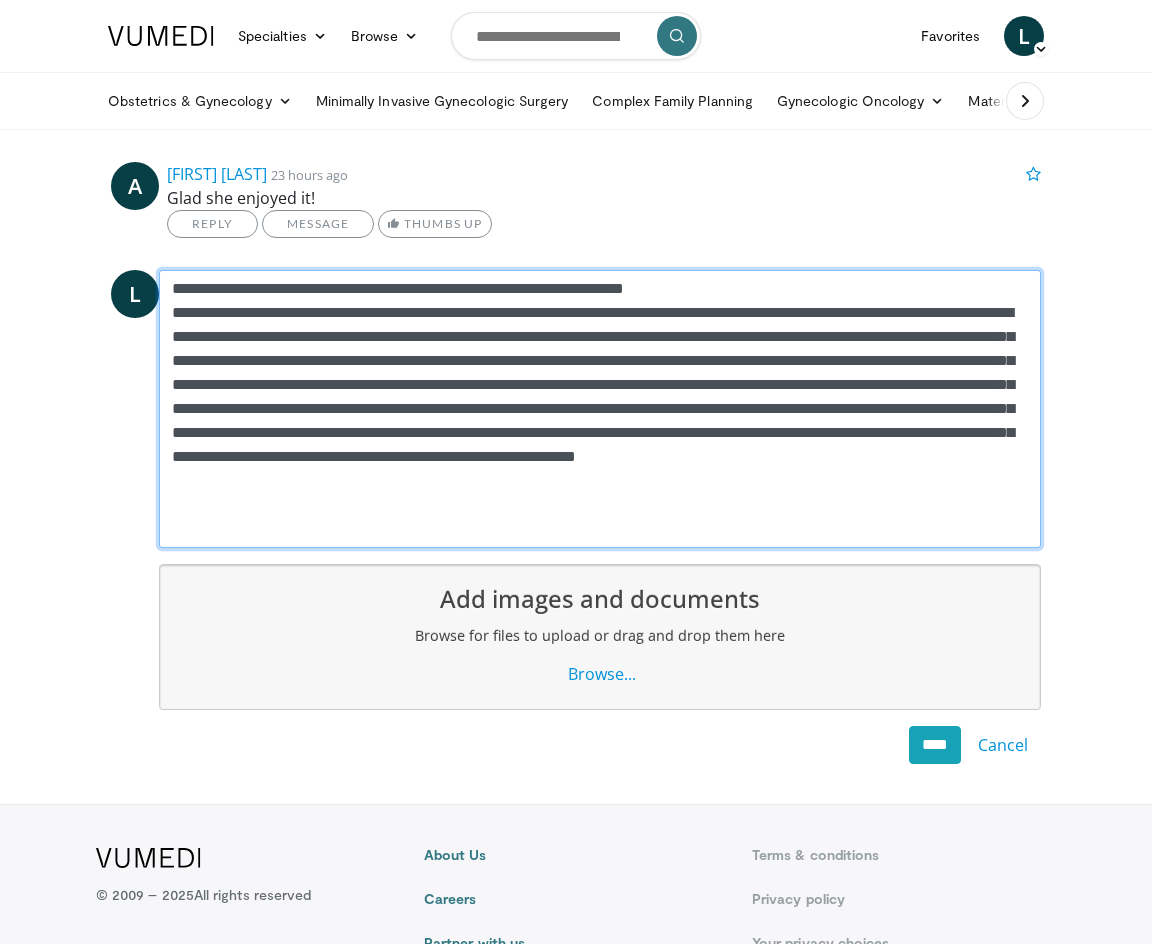 drag, startPoint x: 962, startPoint y: 458, endPoint x: 964, endPoint y: 500, distance: 42.047592 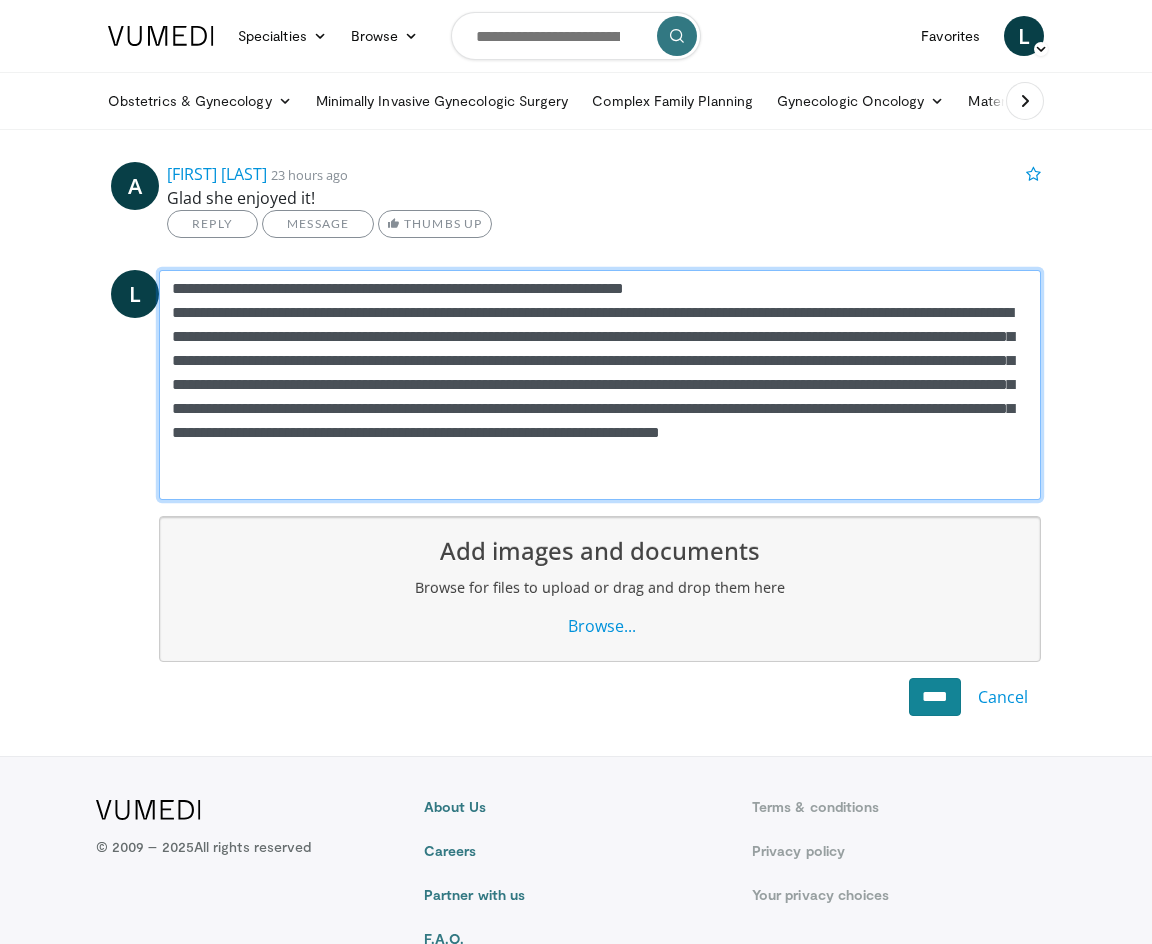 type on "**********" 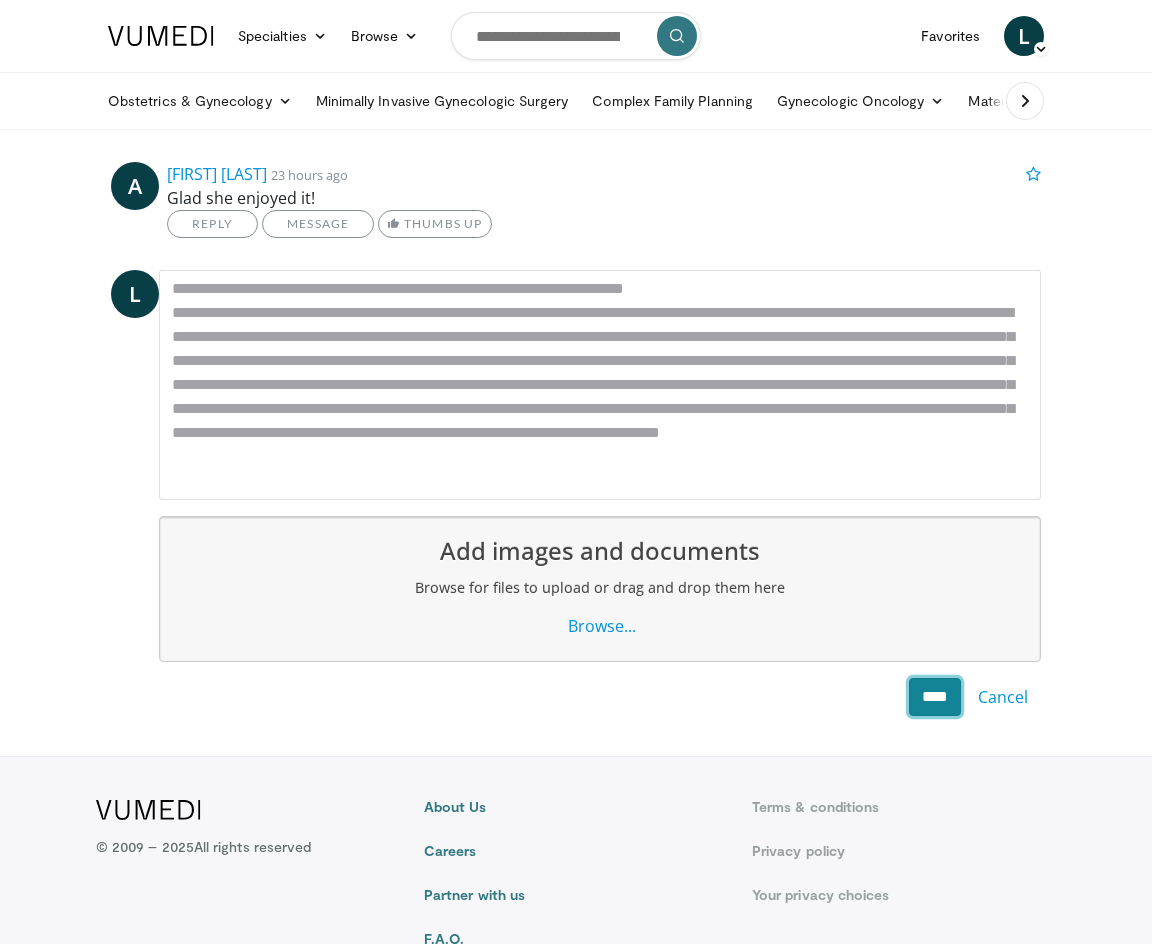 click on "****" at bounding box center [935, 697] 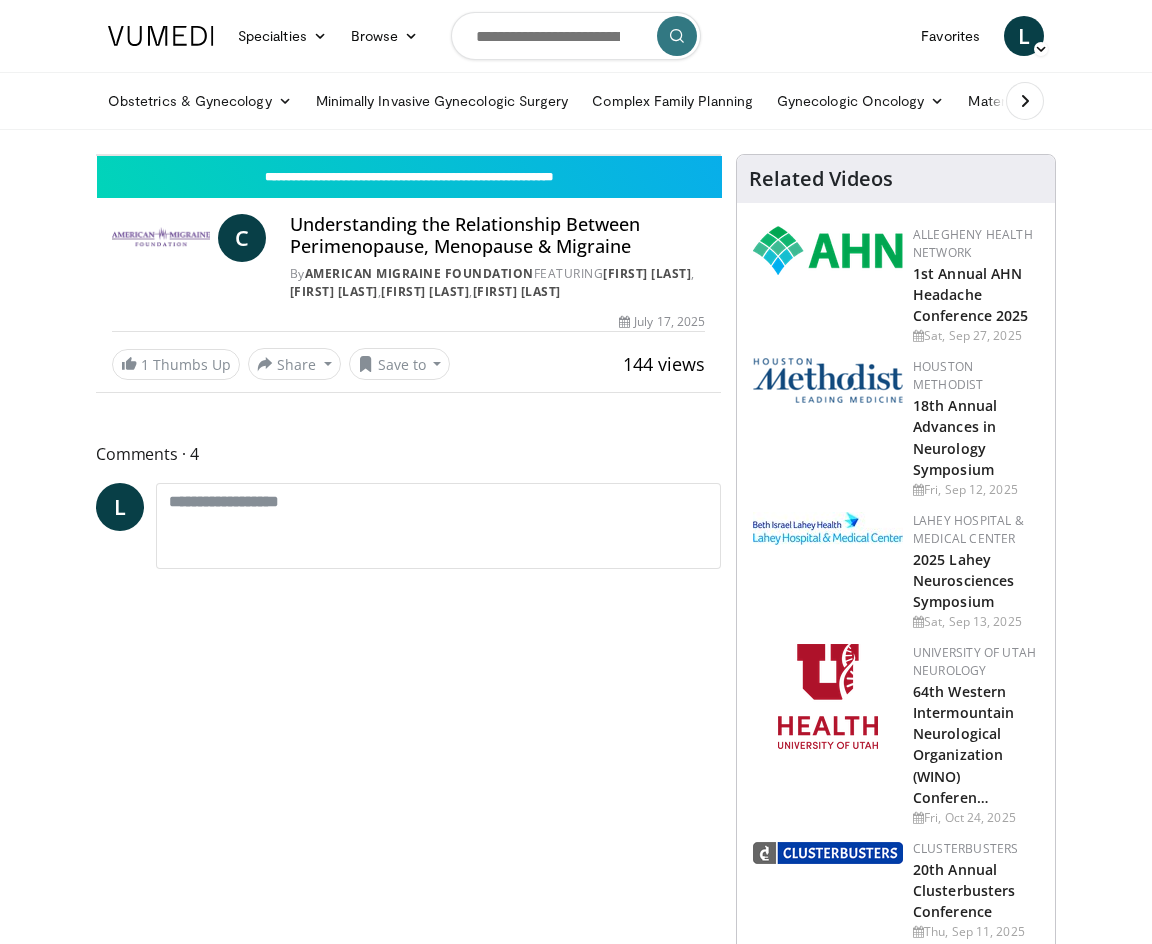 scroll, scrollTop: 0, scrollLeft: 0, axis: both 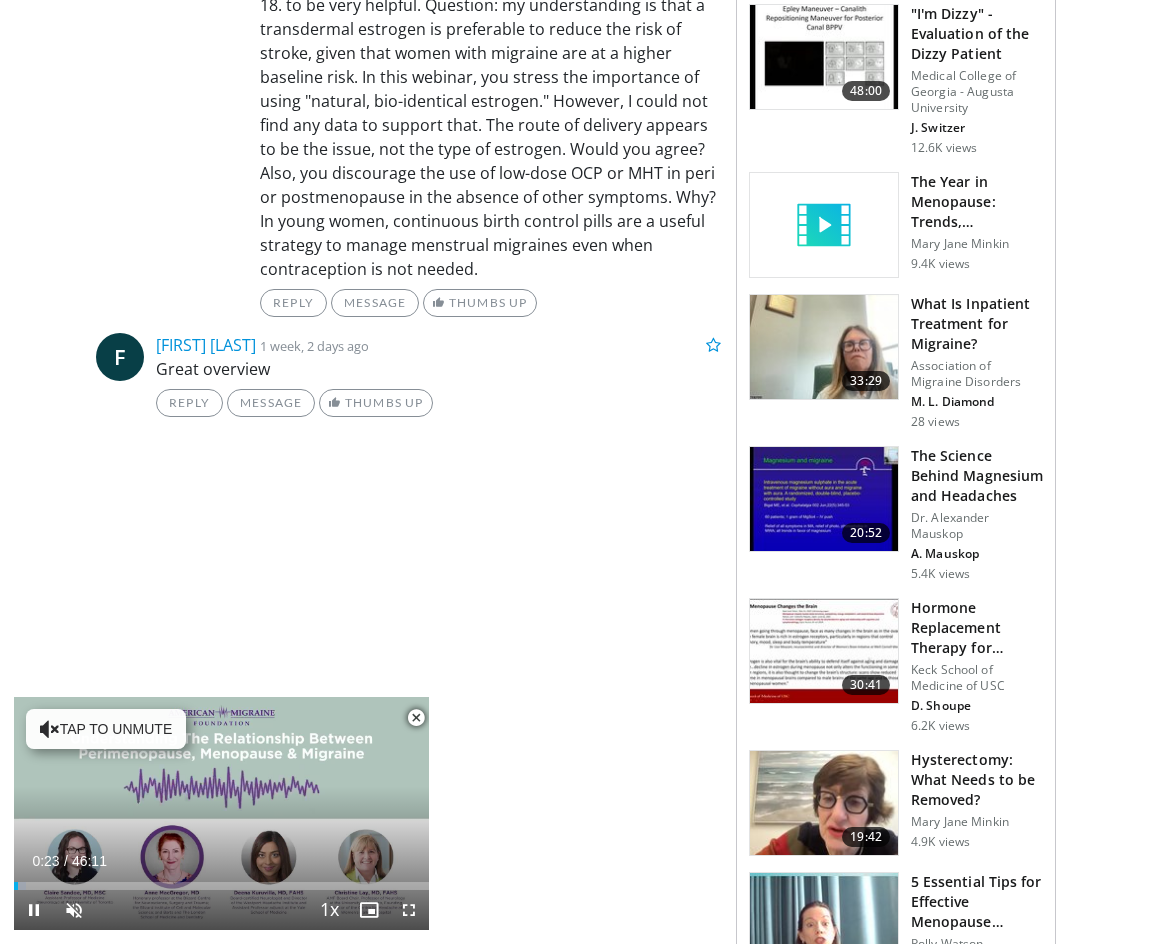 click at bounding box center (416, 718) 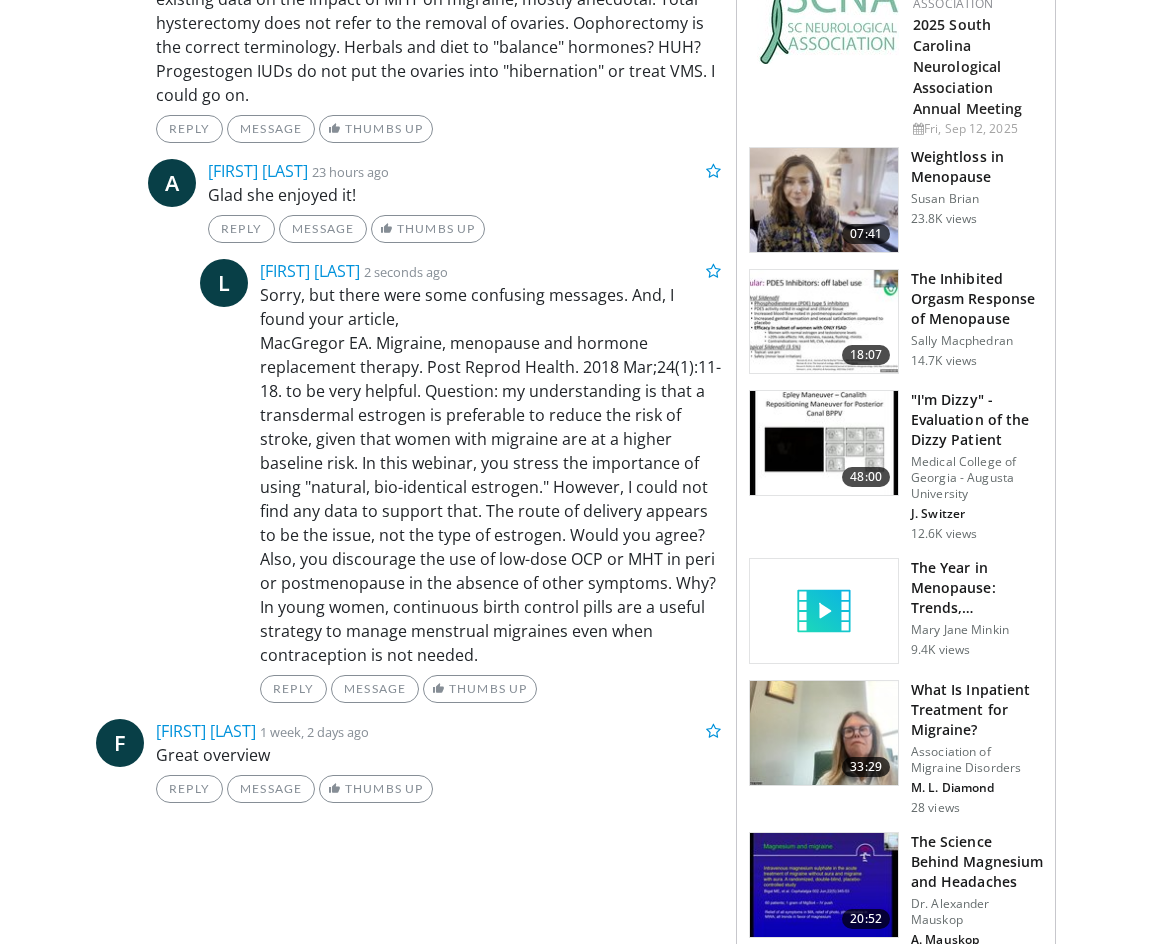 scroll, scrollTop: 1195, scrollLeft: 0, axis: vertical 